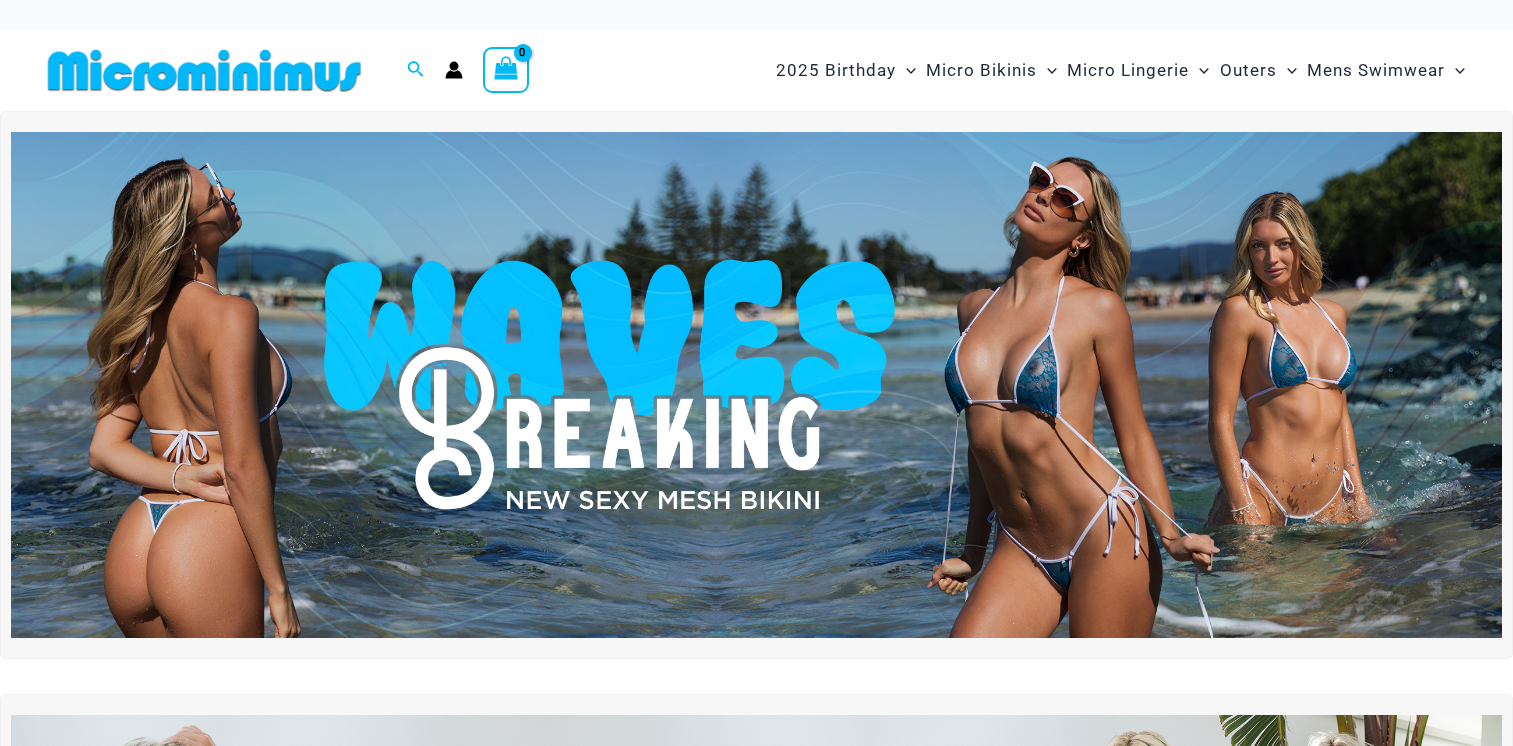 scroll, scrollTop: 0, scrollLeft: 0, axis: both 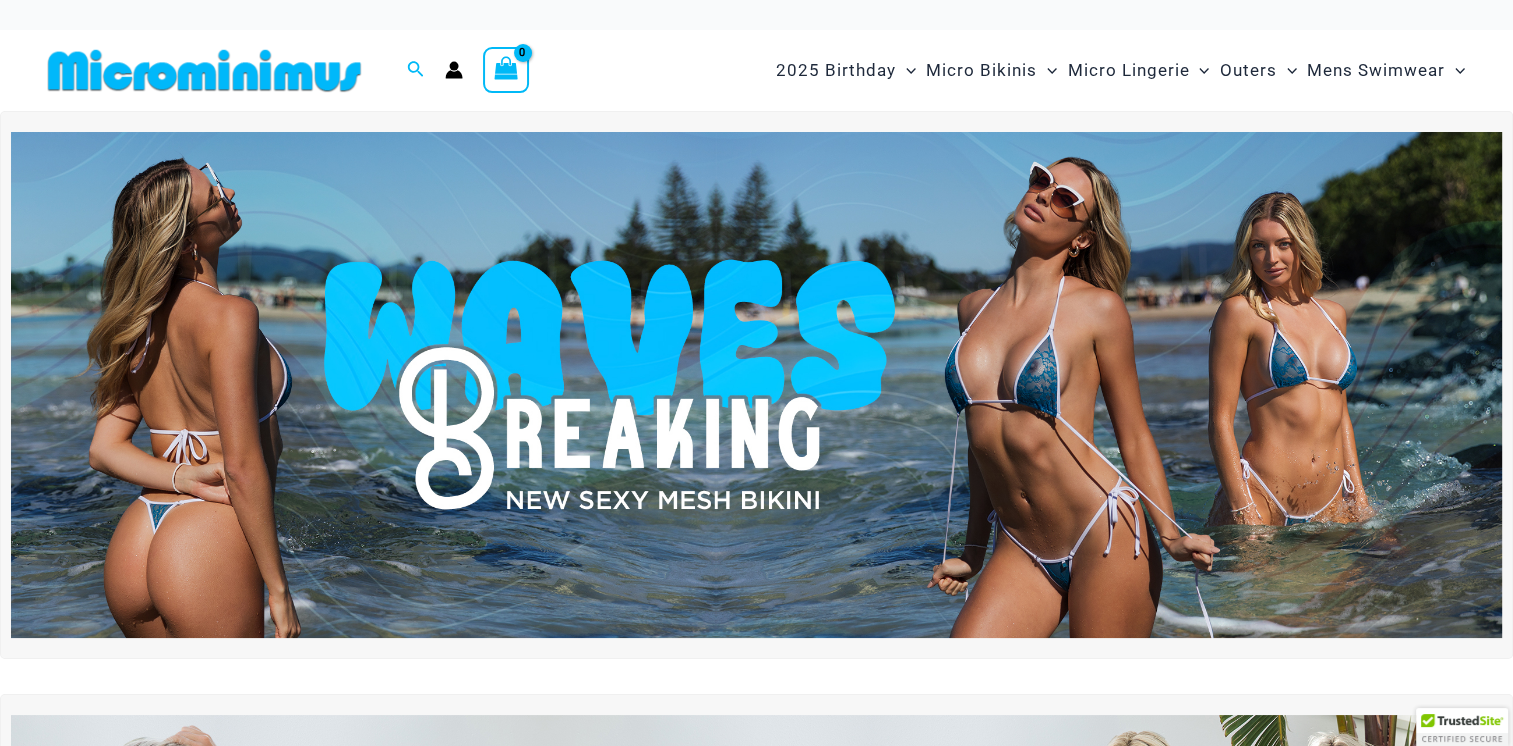 click at bounding box center [756, 385] 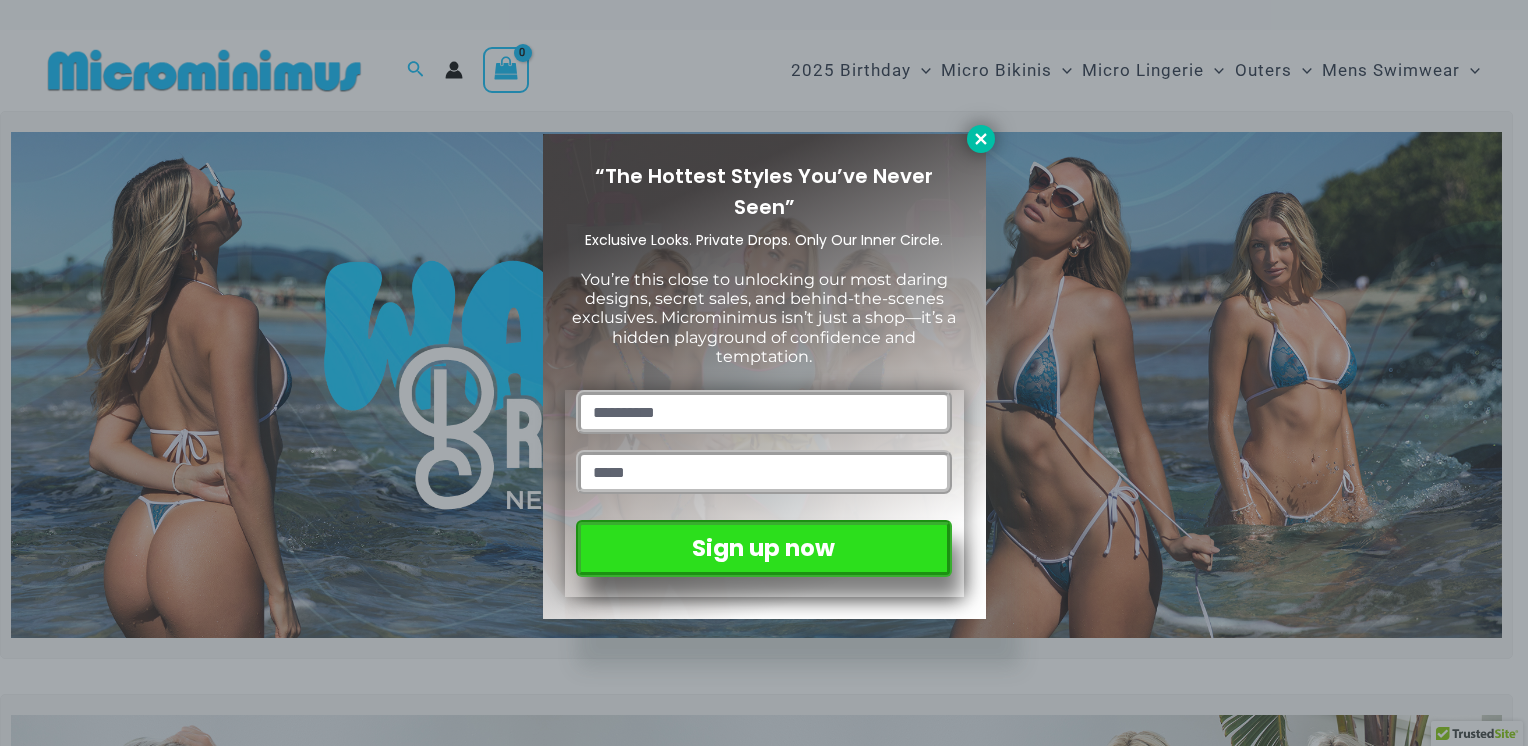 click at bounding box center (981, 139) 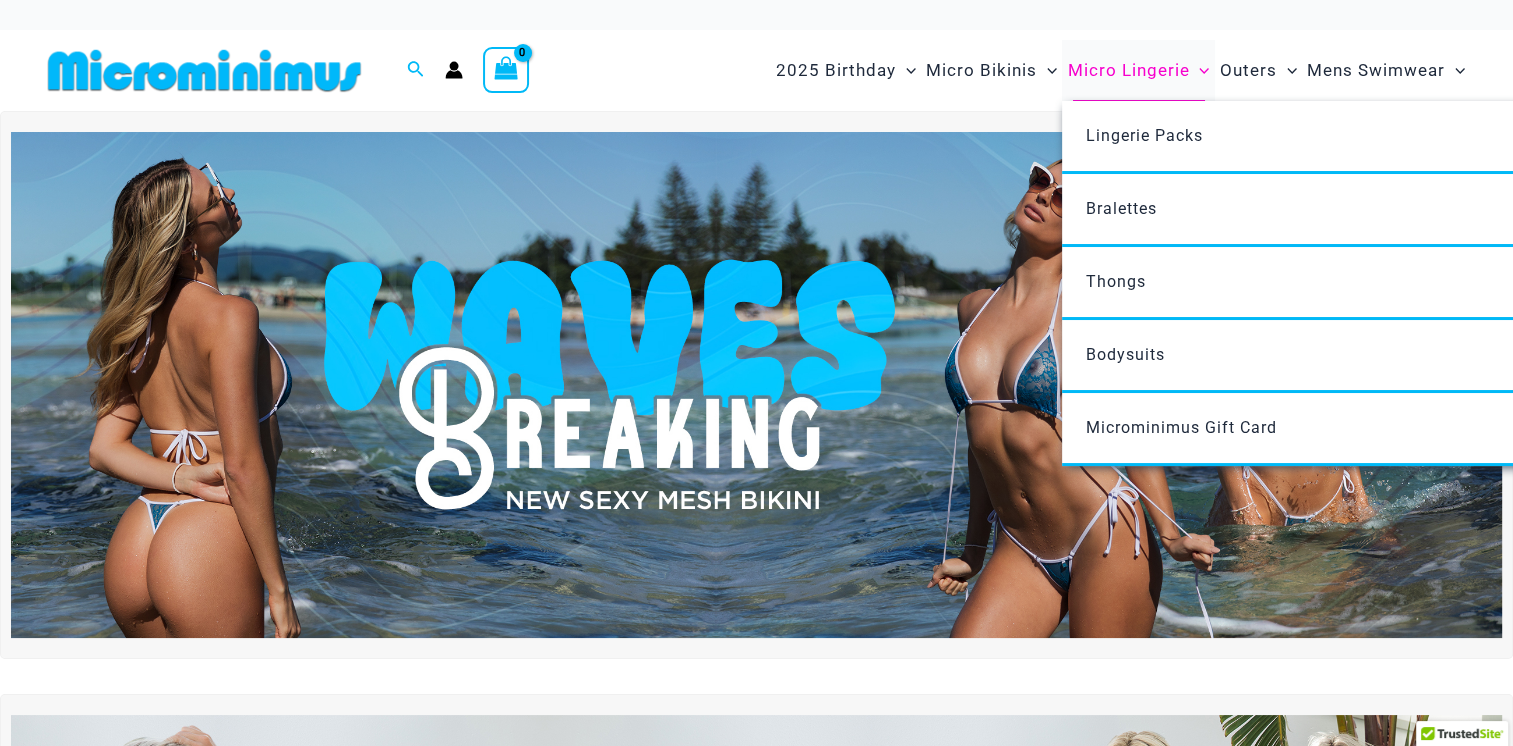 click on "Micro Lingerie" at bounding box center (1128, 70) 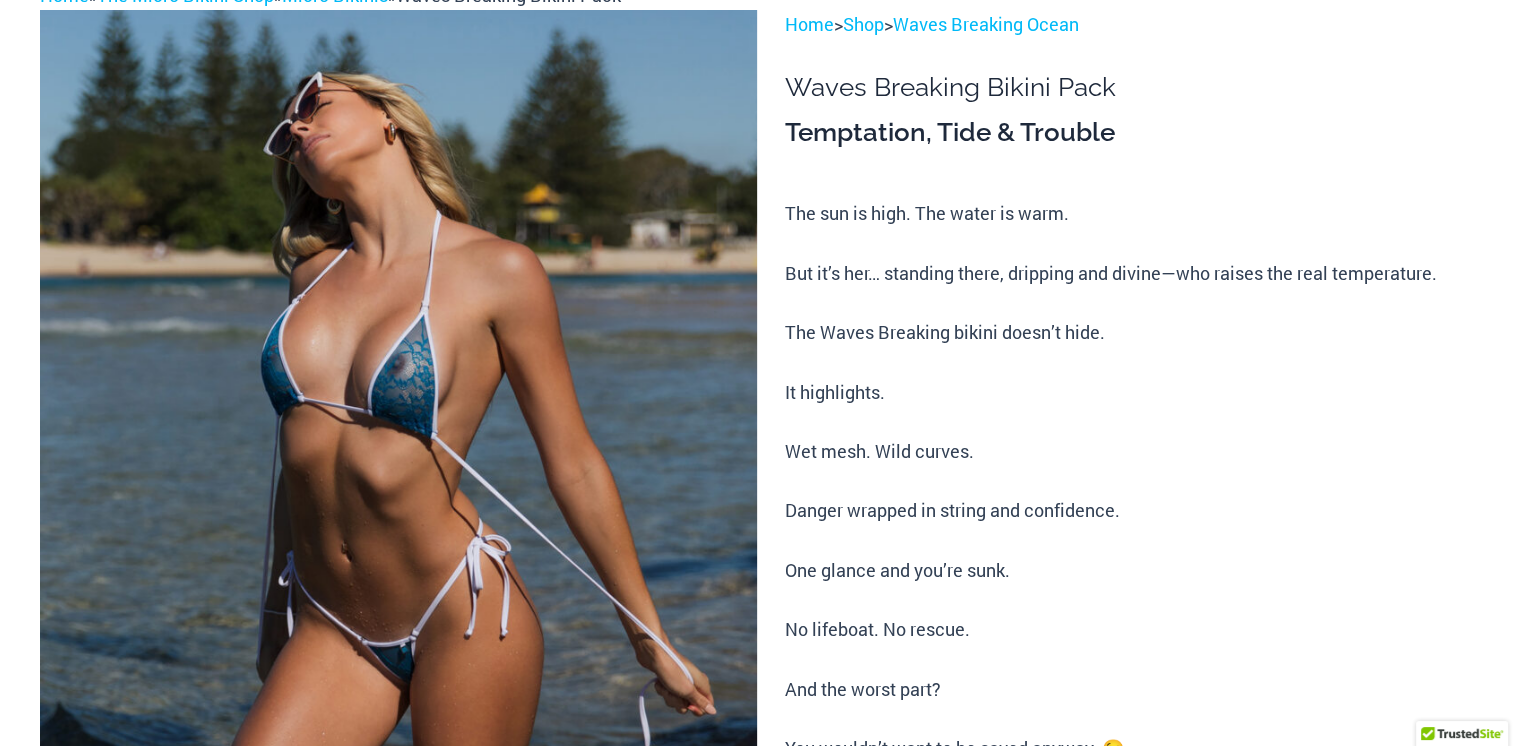 scroll, scrollTop: 0, scrollLeft: 0, axis: both 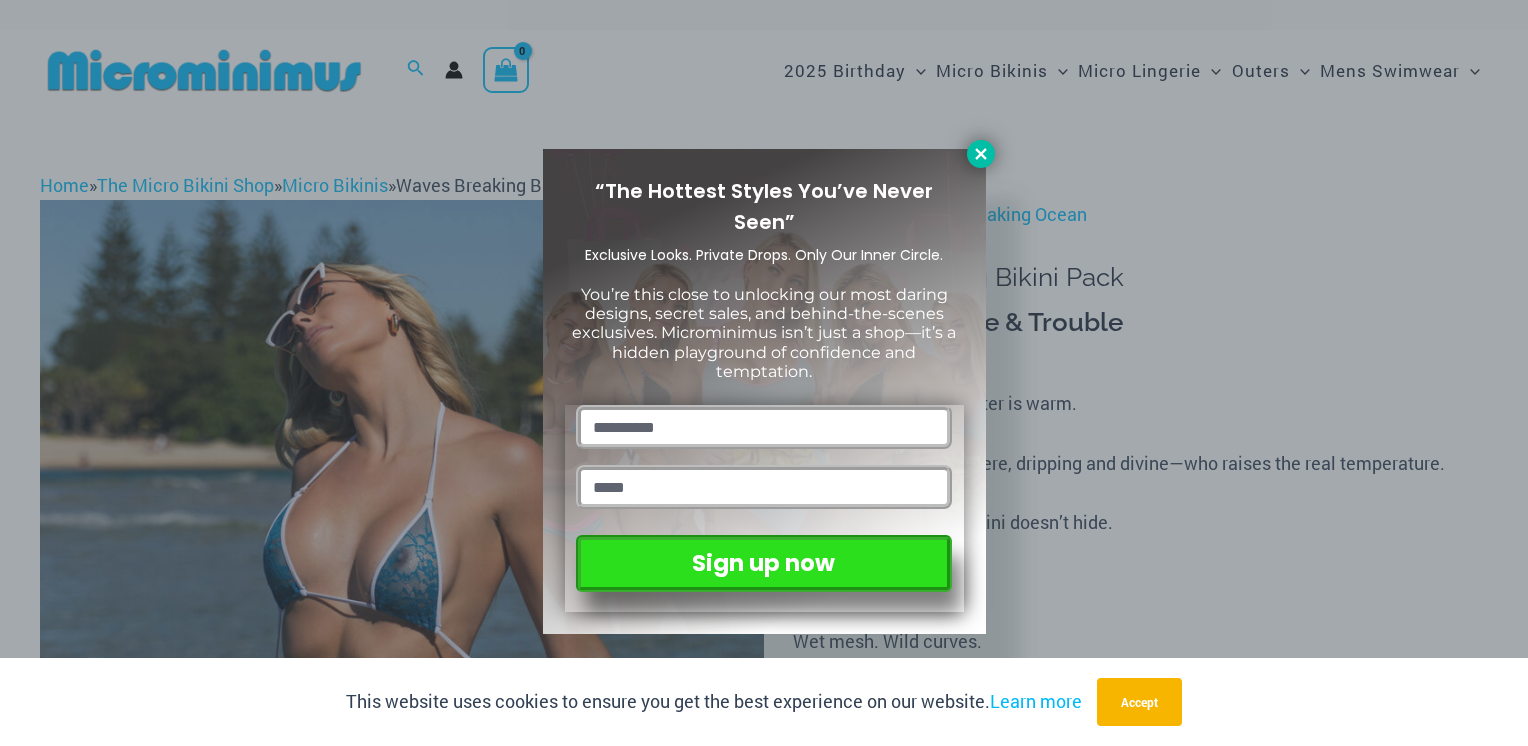 click 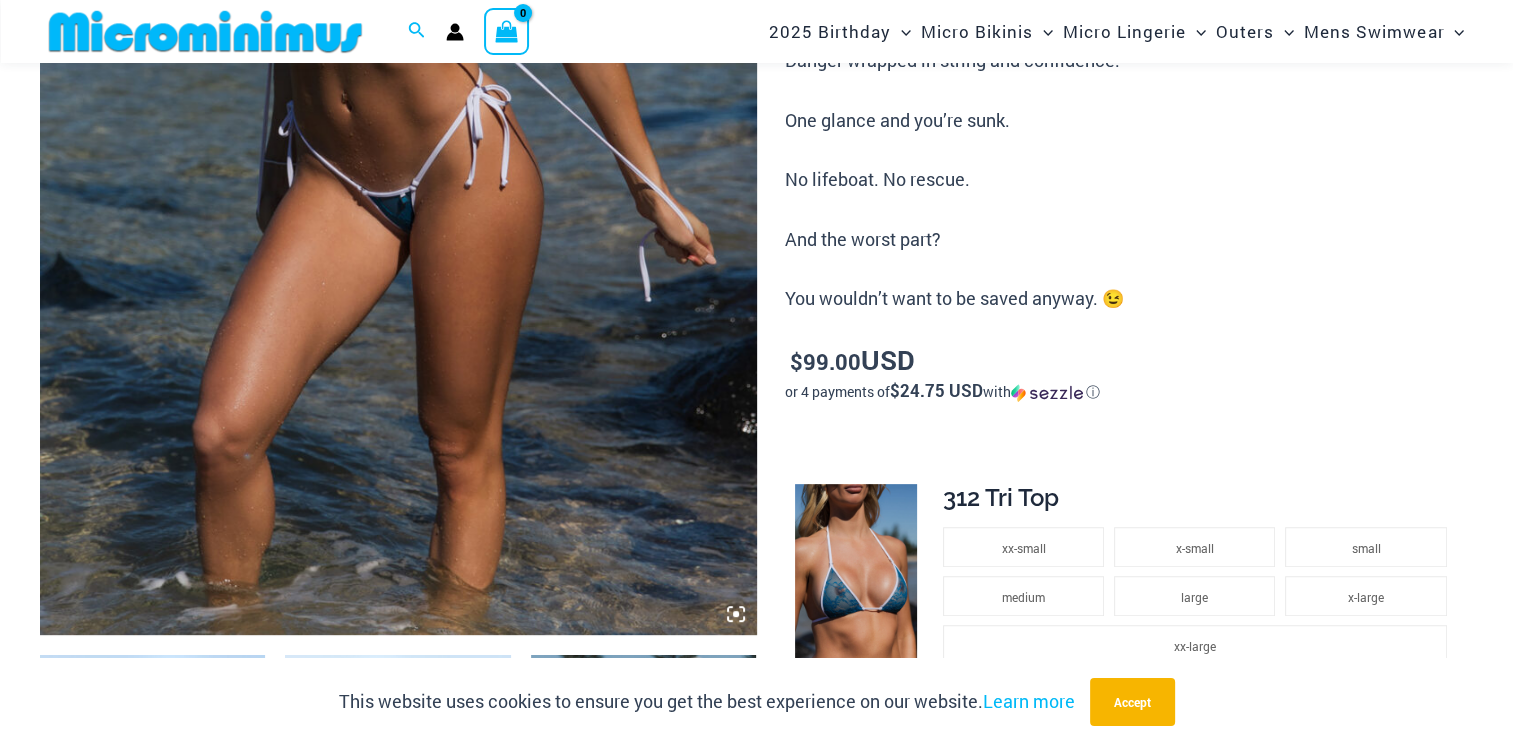 scroll, scrollTop: 582, scrollLeft: 0, axis: vertical 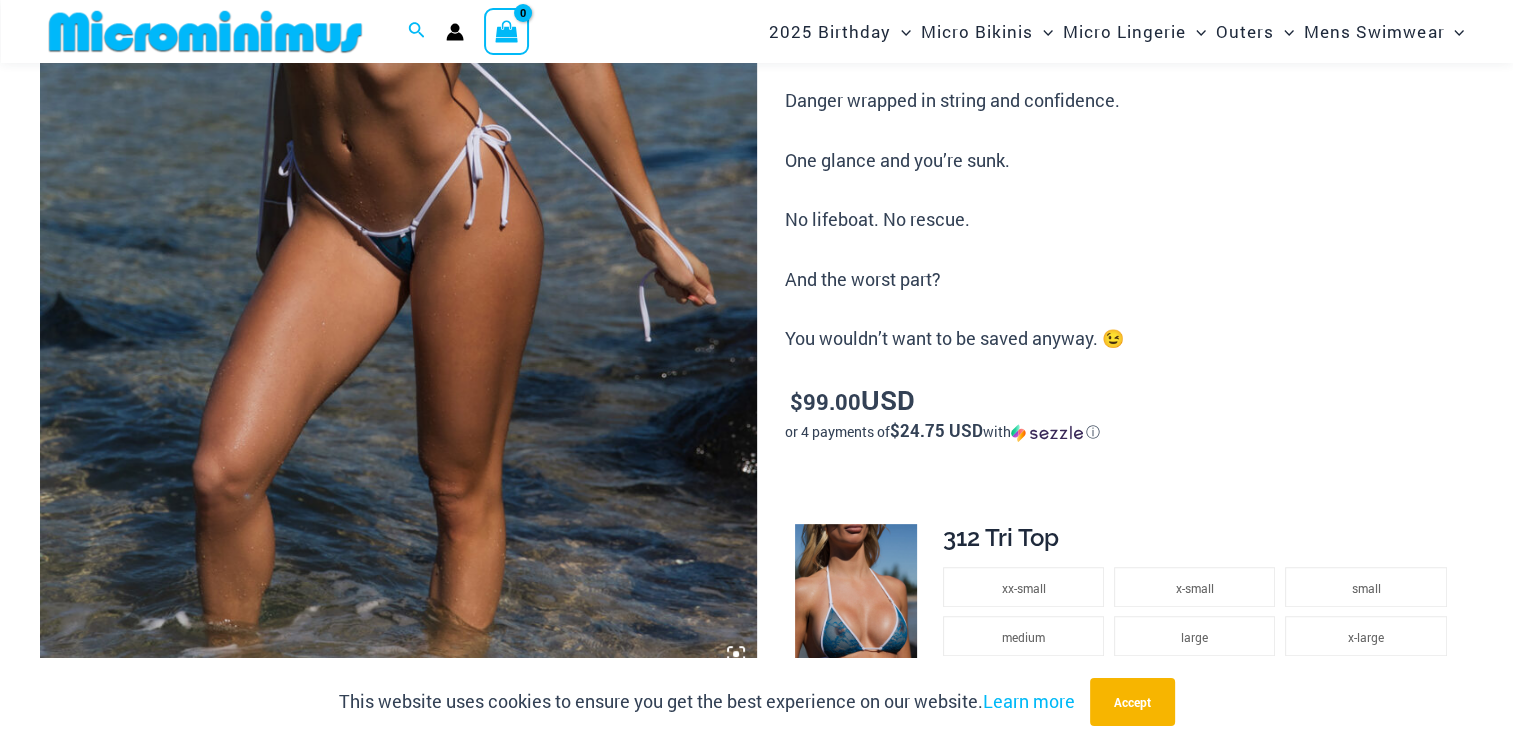 click at bounding box center (398, 137) 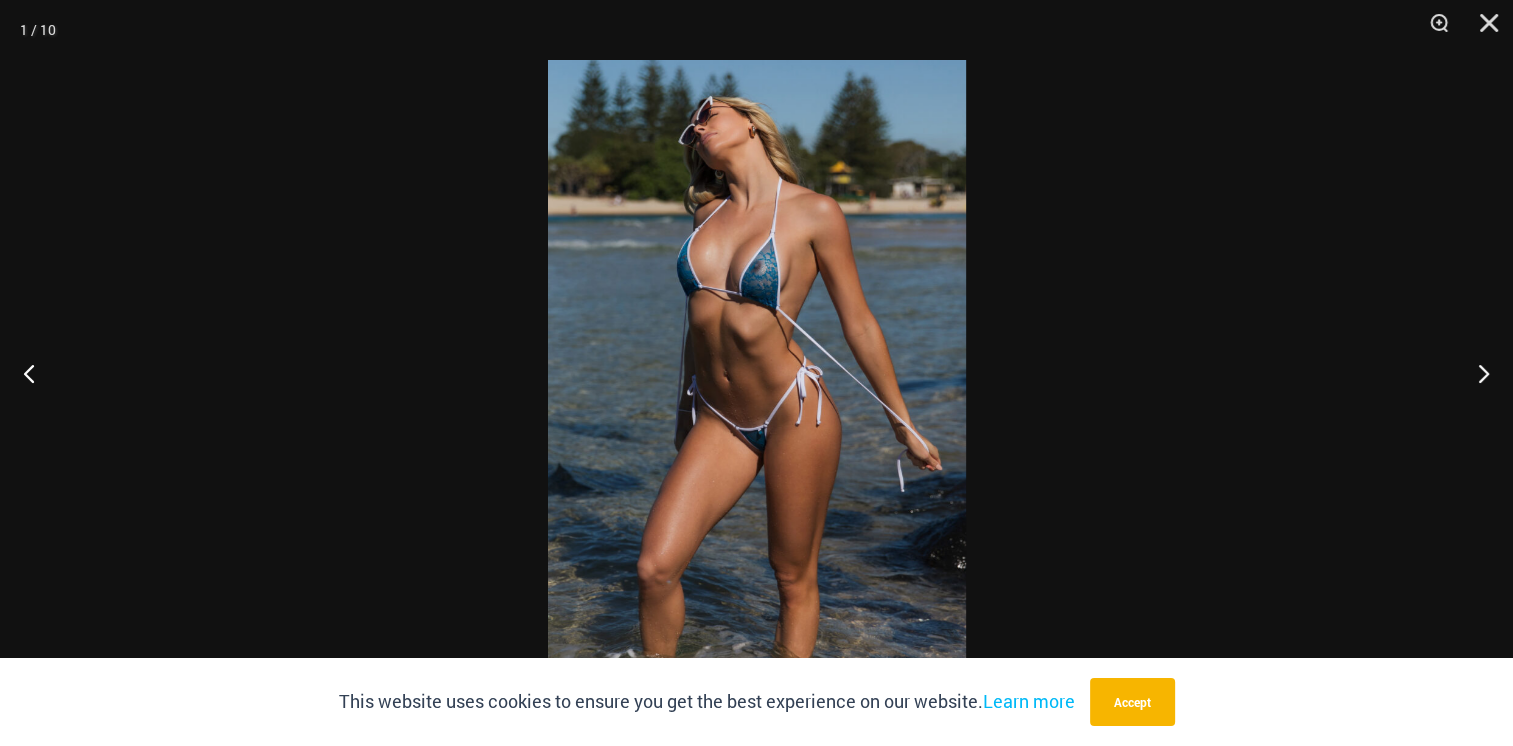 click at bounding box center [757, 373] 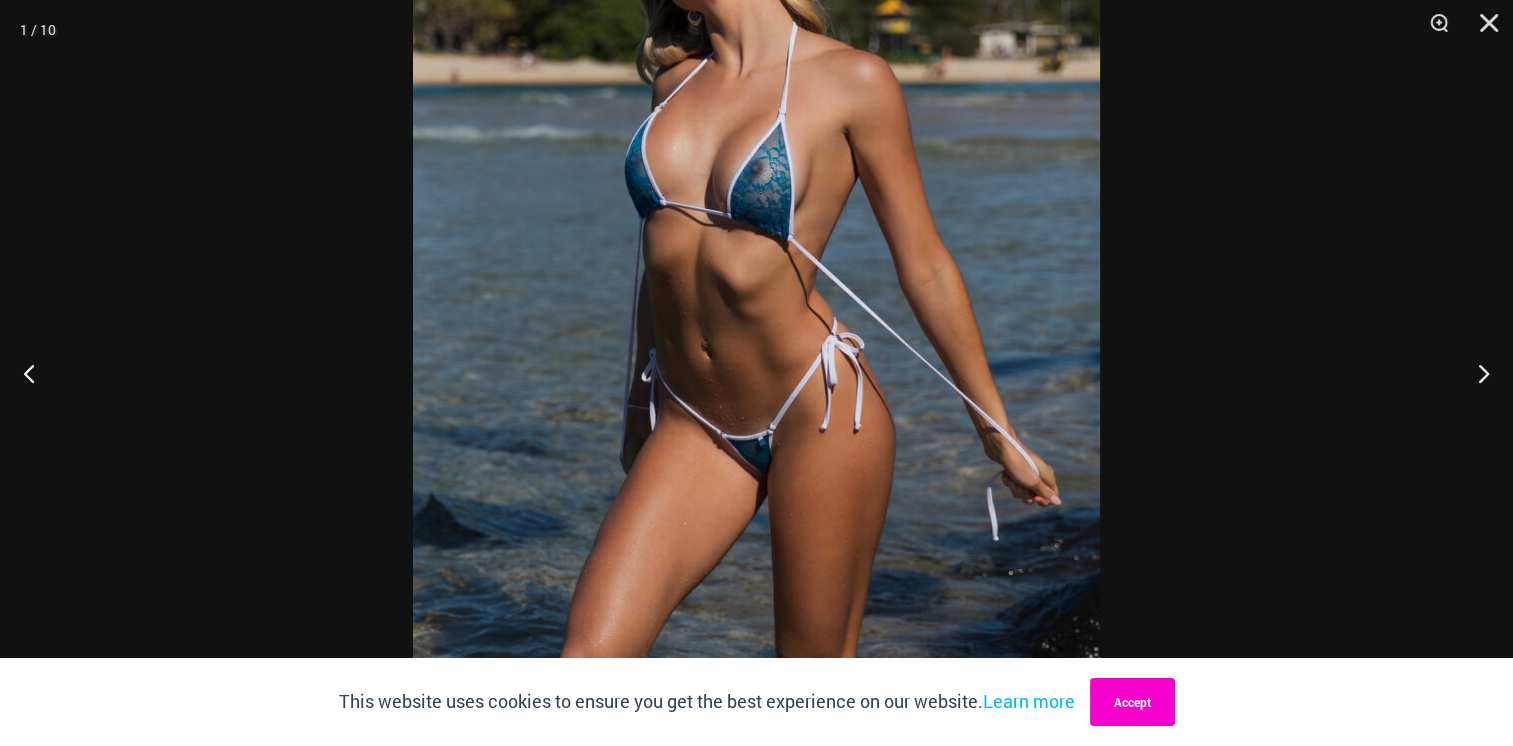 click on "Accept" at bounding box center (1132, 702) 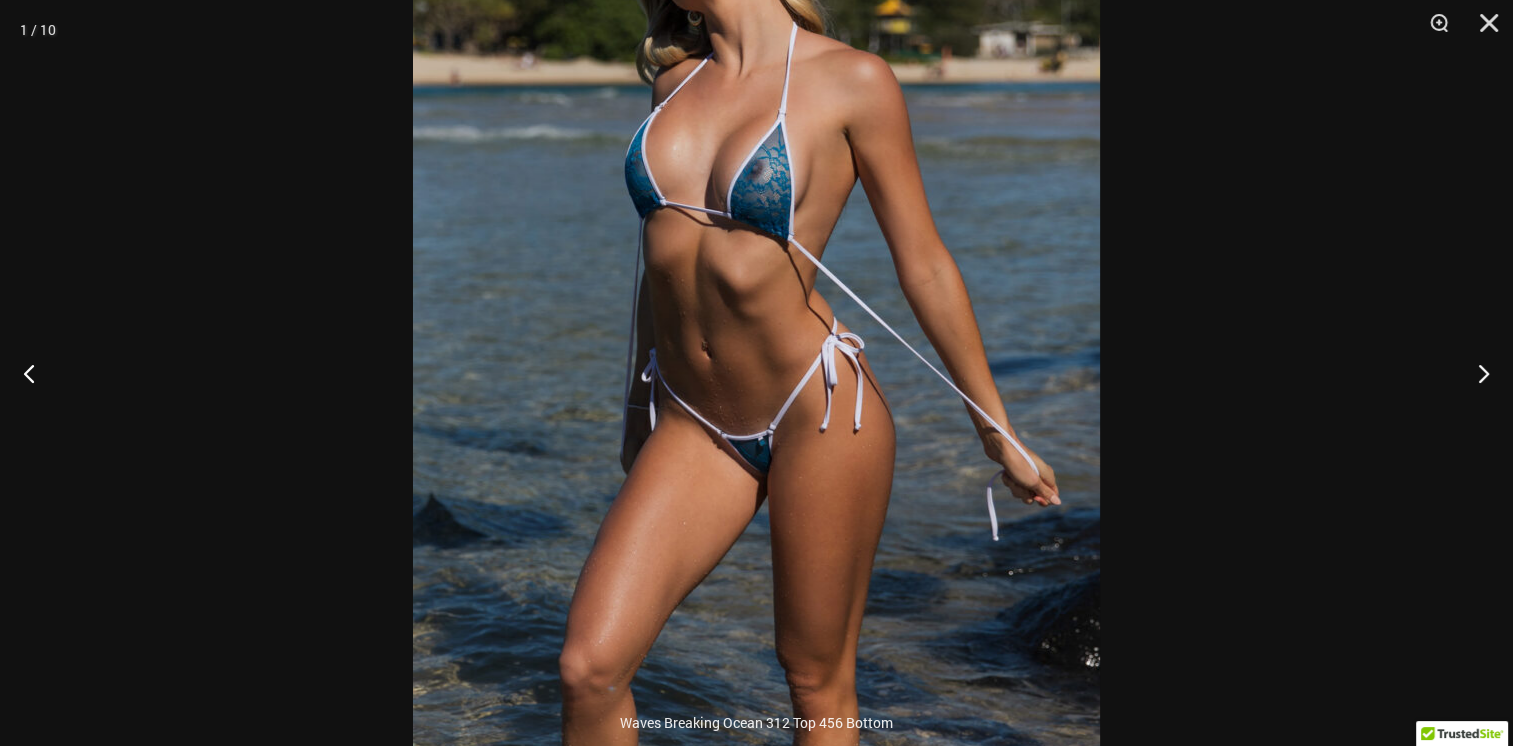 click at bounding box center (756, 345) 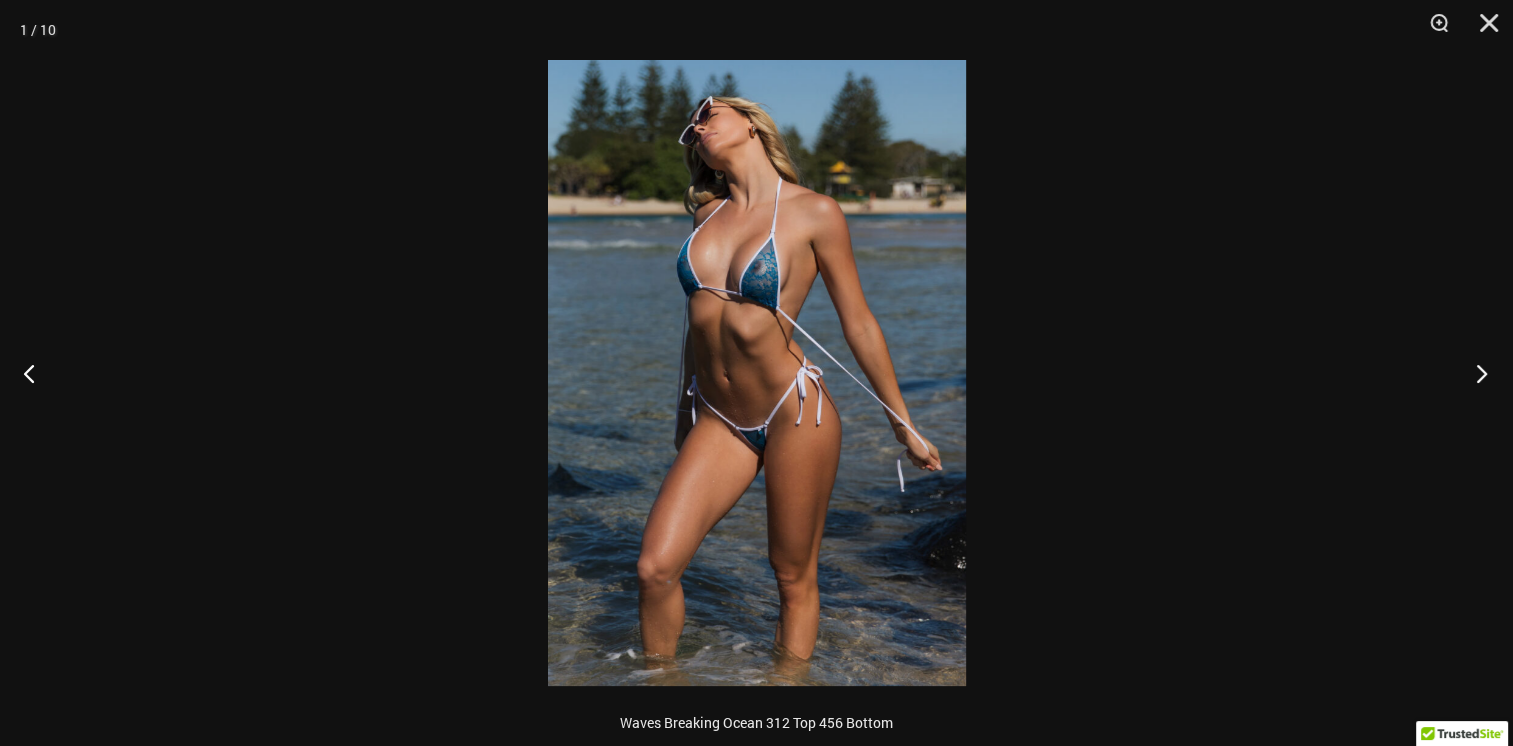 click at bounding box center (1475, 373) 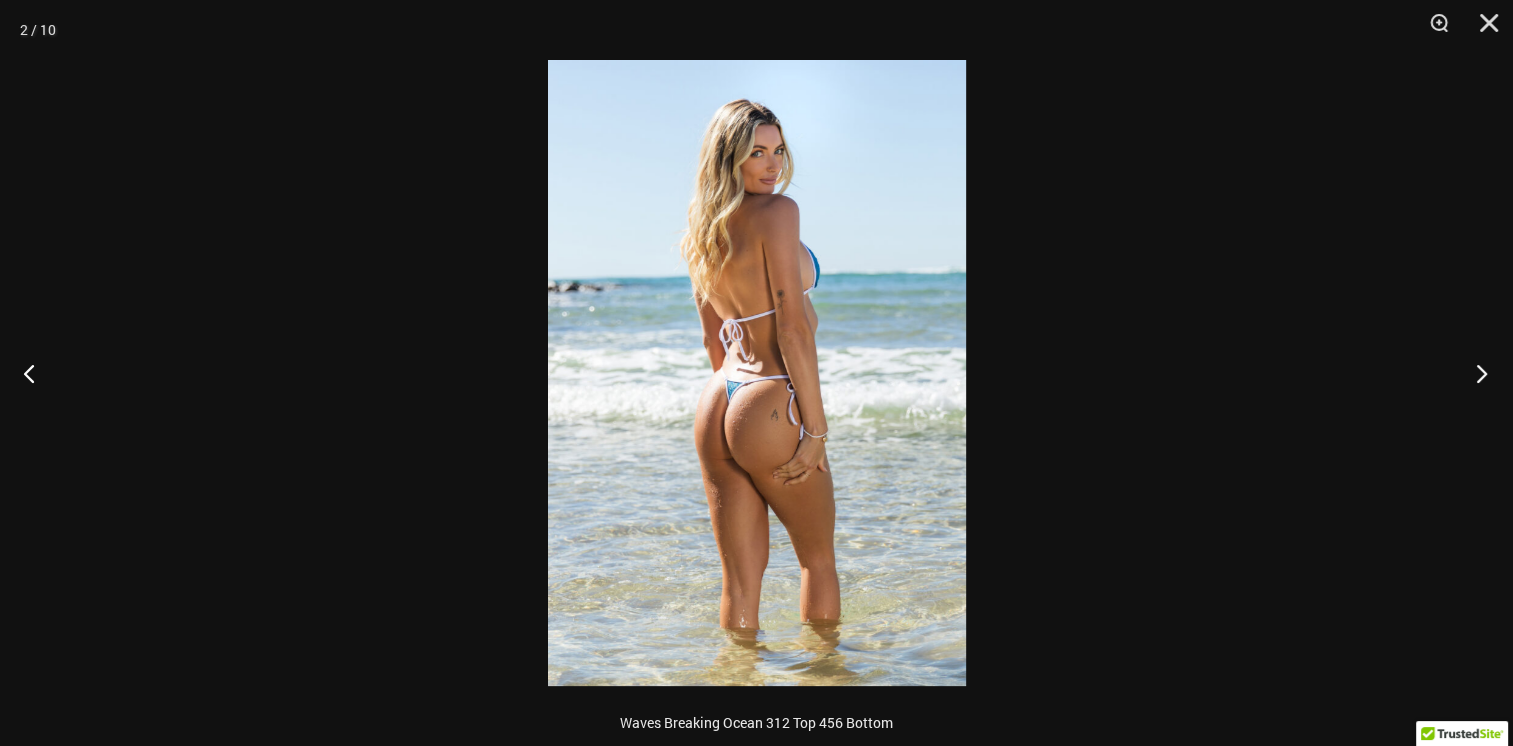click at bounding box center [1475, 373] 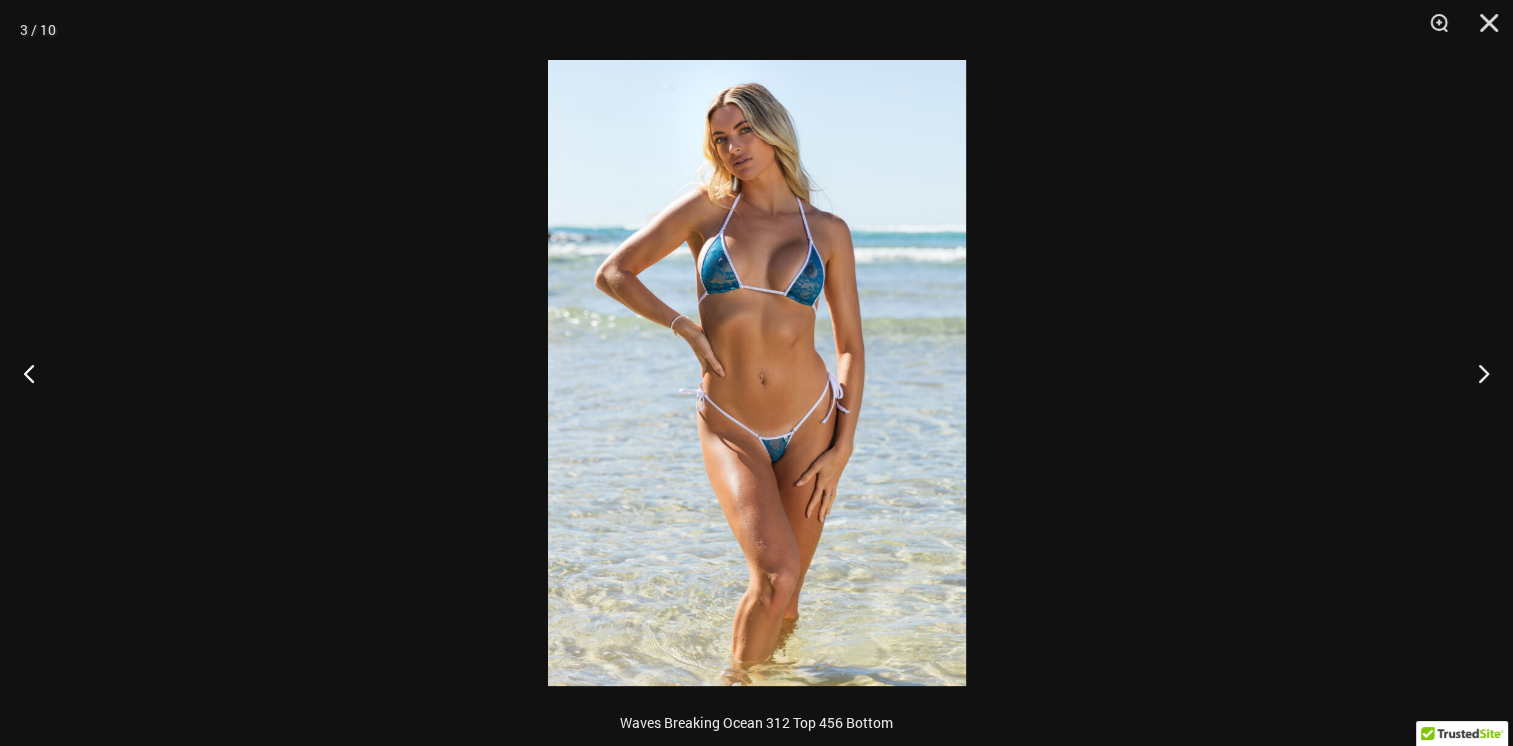 click at bounding box center (757, 373) 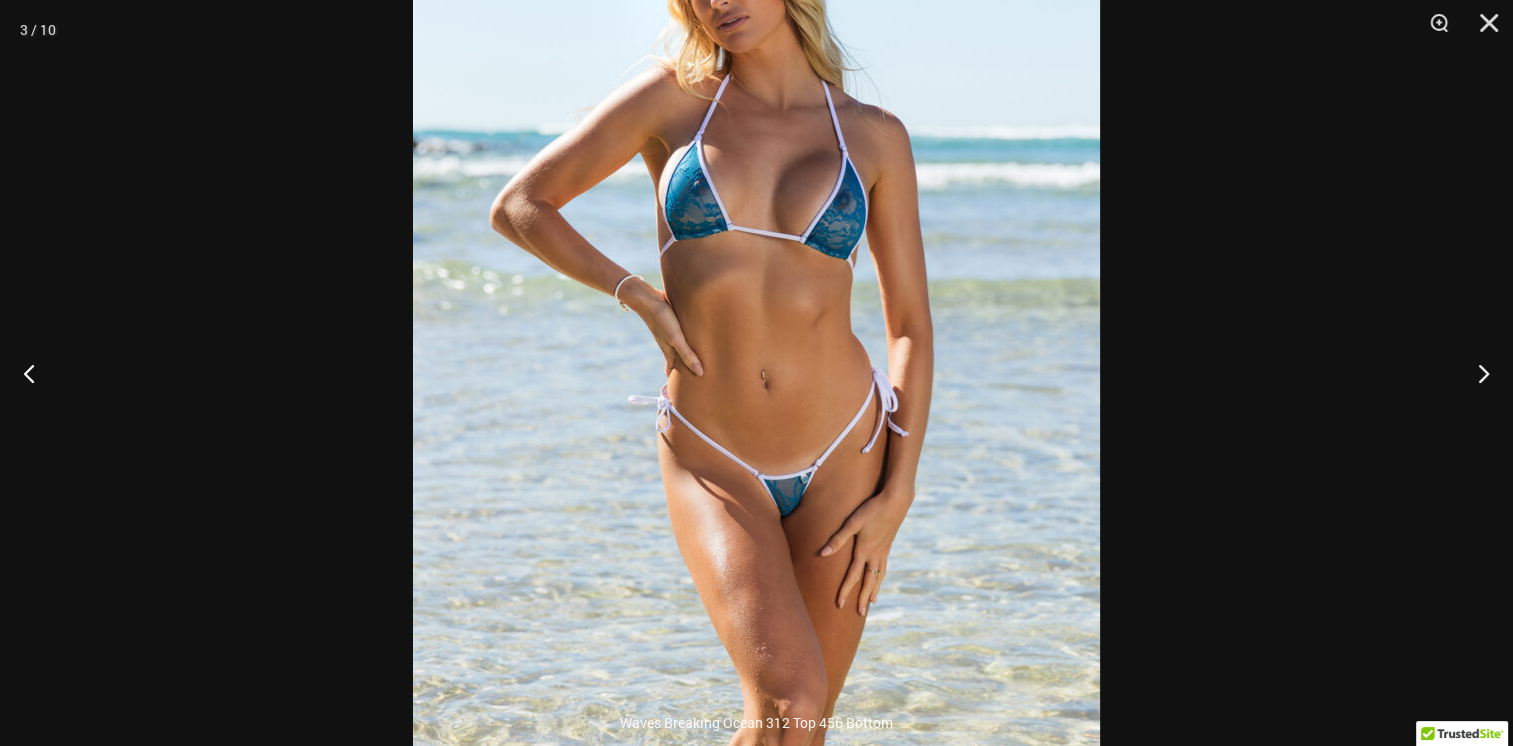click at bounding box center [756, 370] 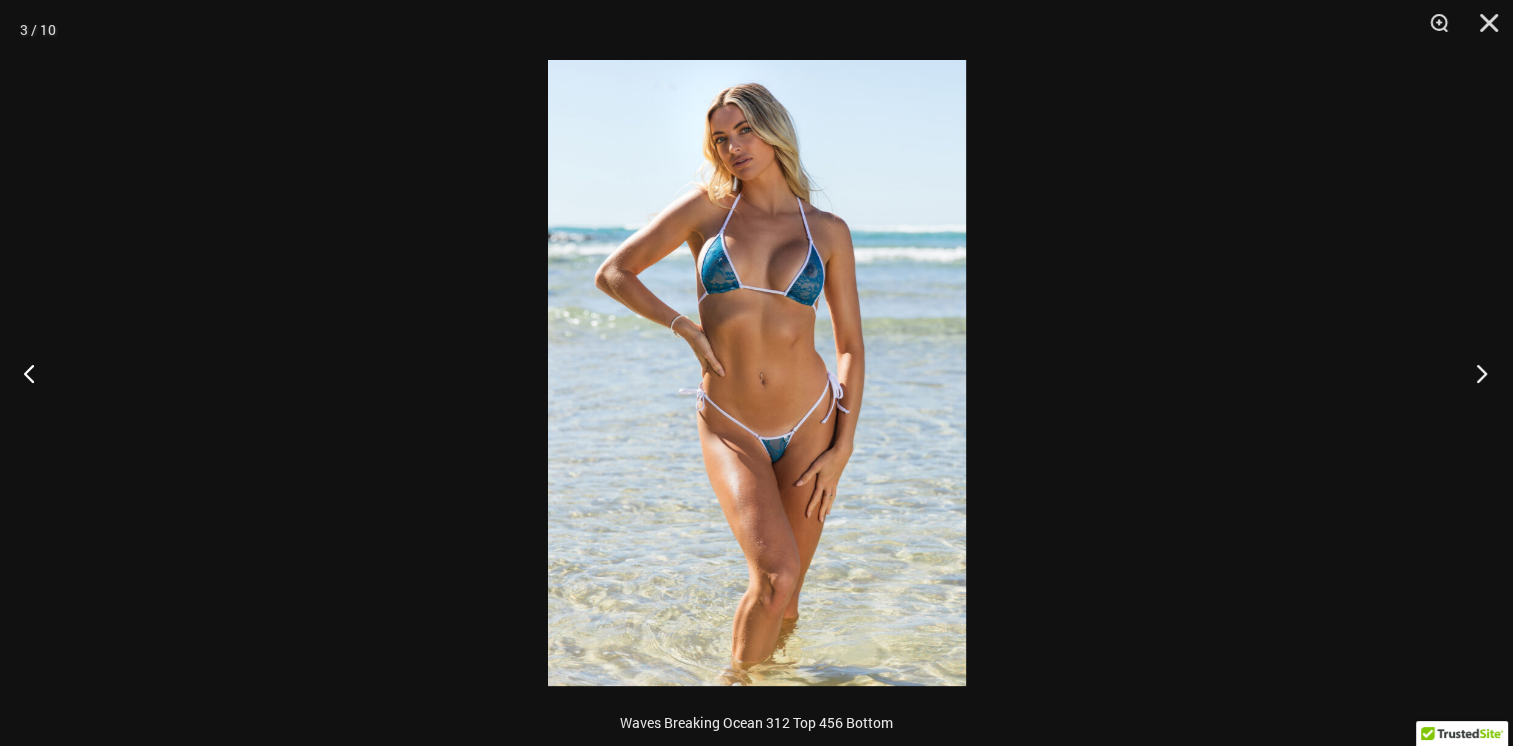 click at bounding box center [1475, 373] 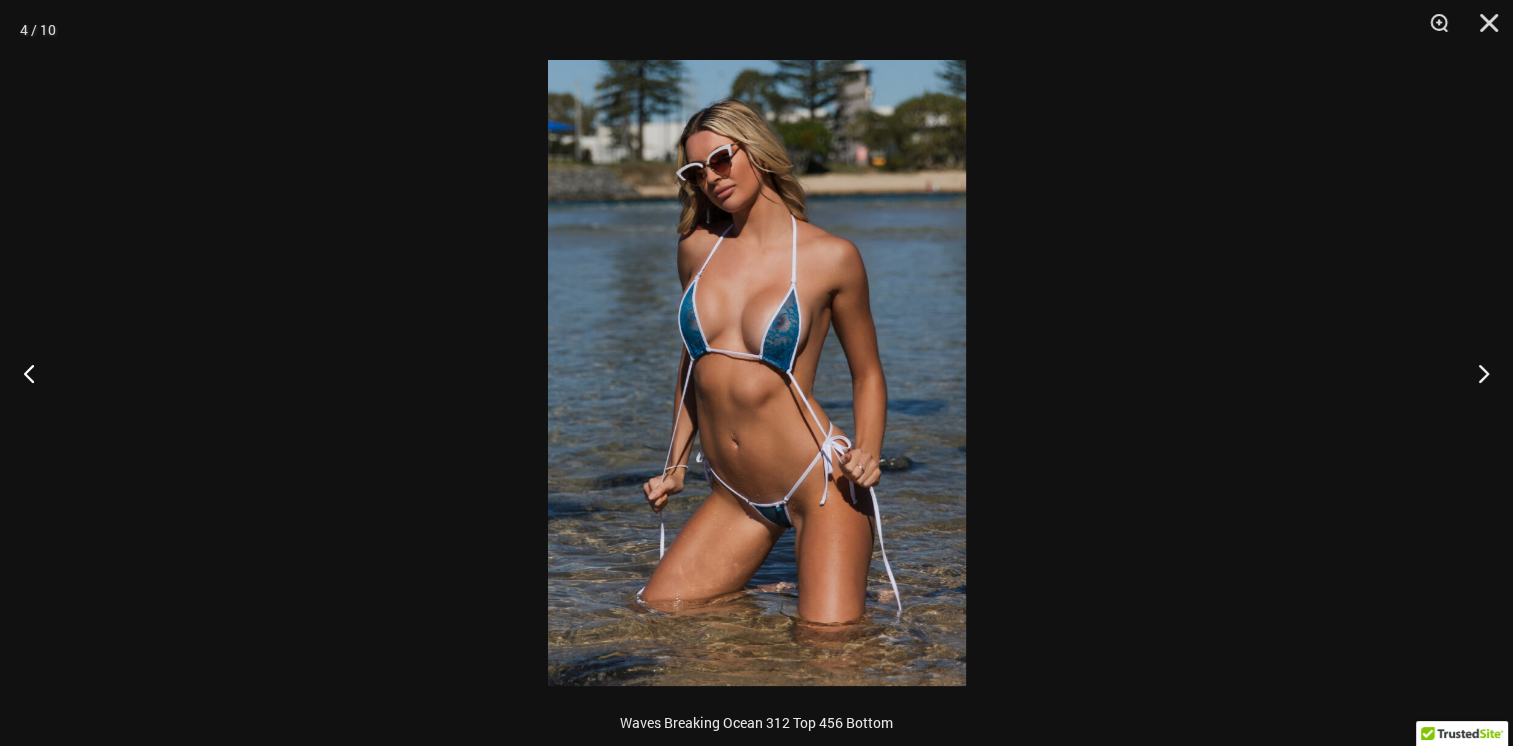 click at bounding box center (757, 373) 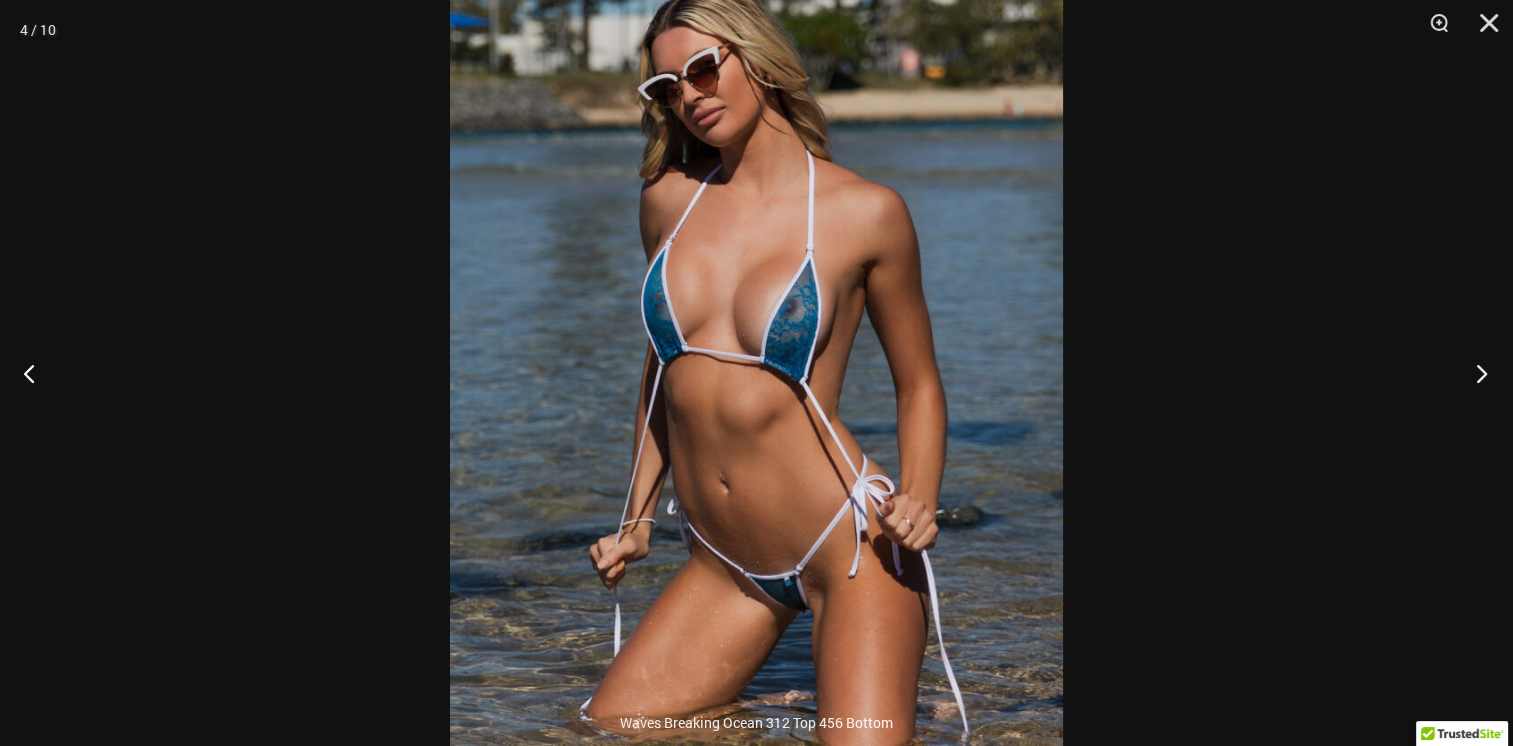 click at bounding box center [1475, 373] 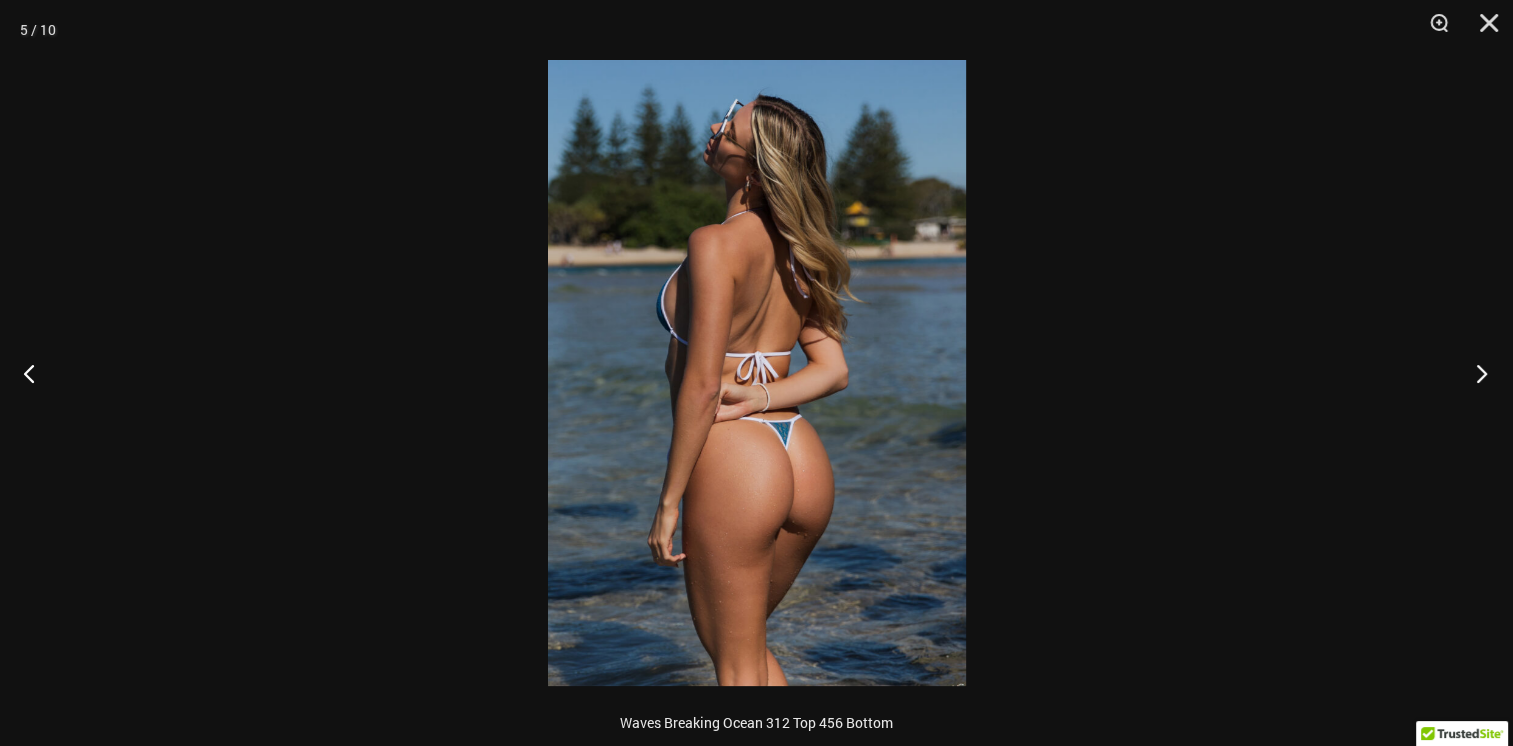 click at bounding box center [1475, 373] 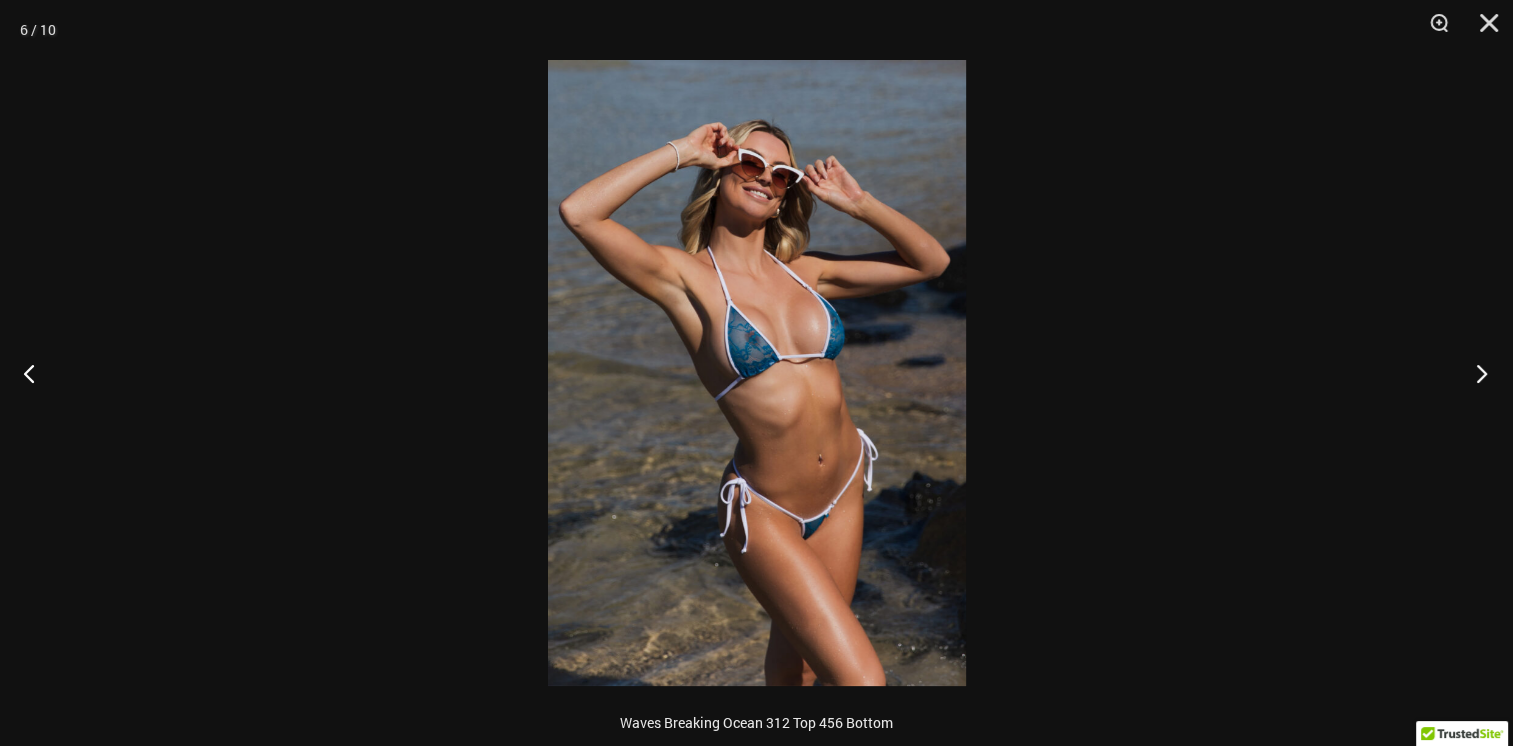 click at bounding box center [1475, 373] 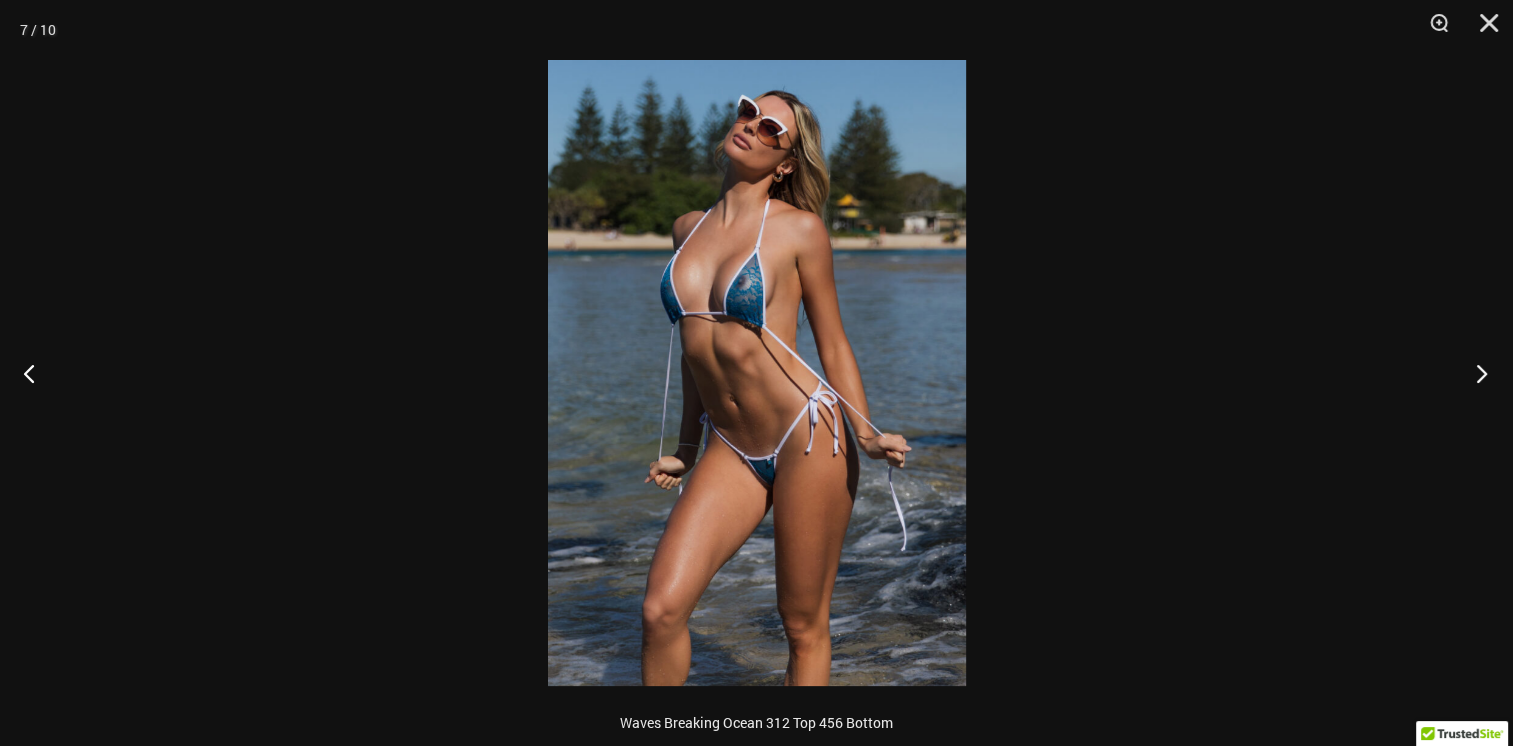 click at bounding box center (1475, 373) 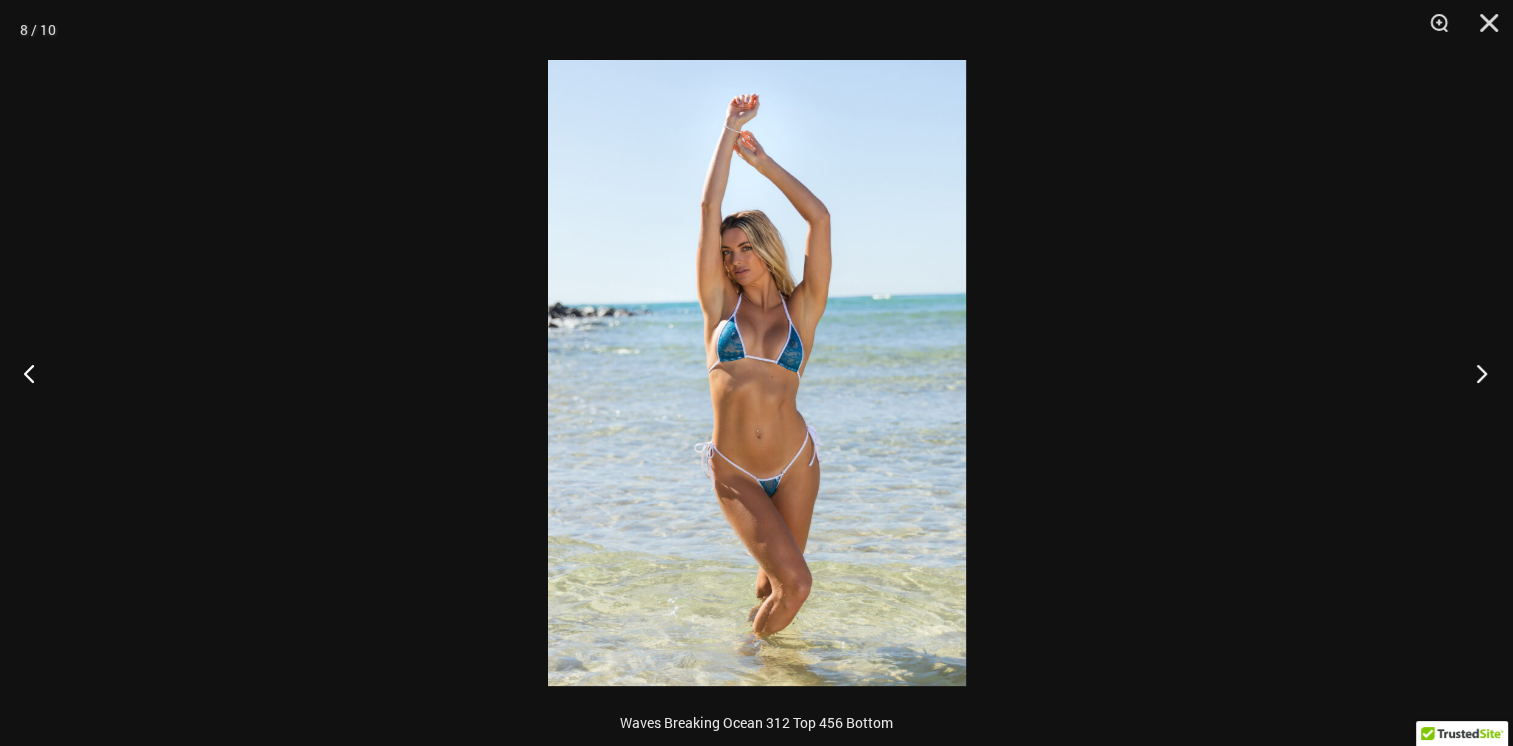 click at bounding box center [1475, 373] 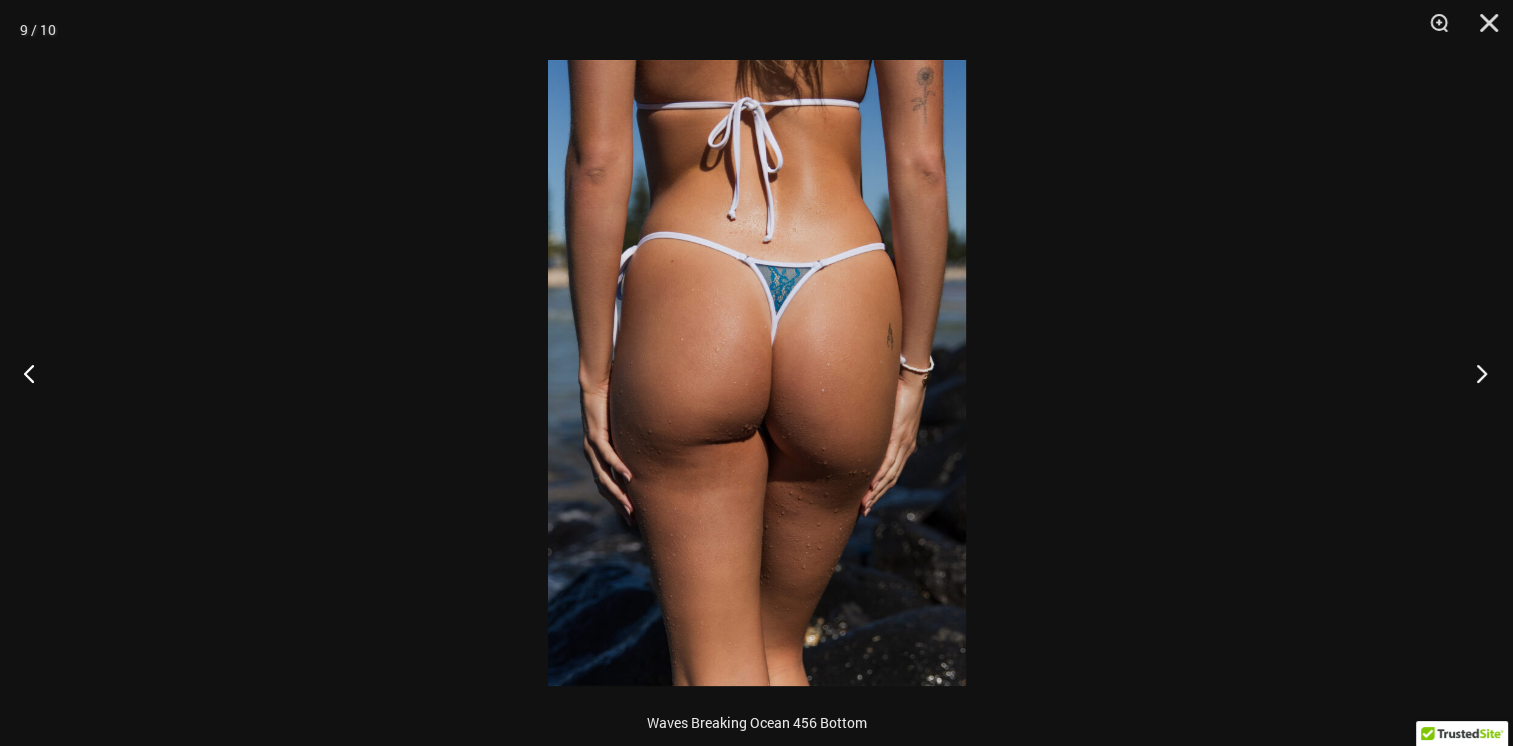 click at bounding box center (1475, 373) 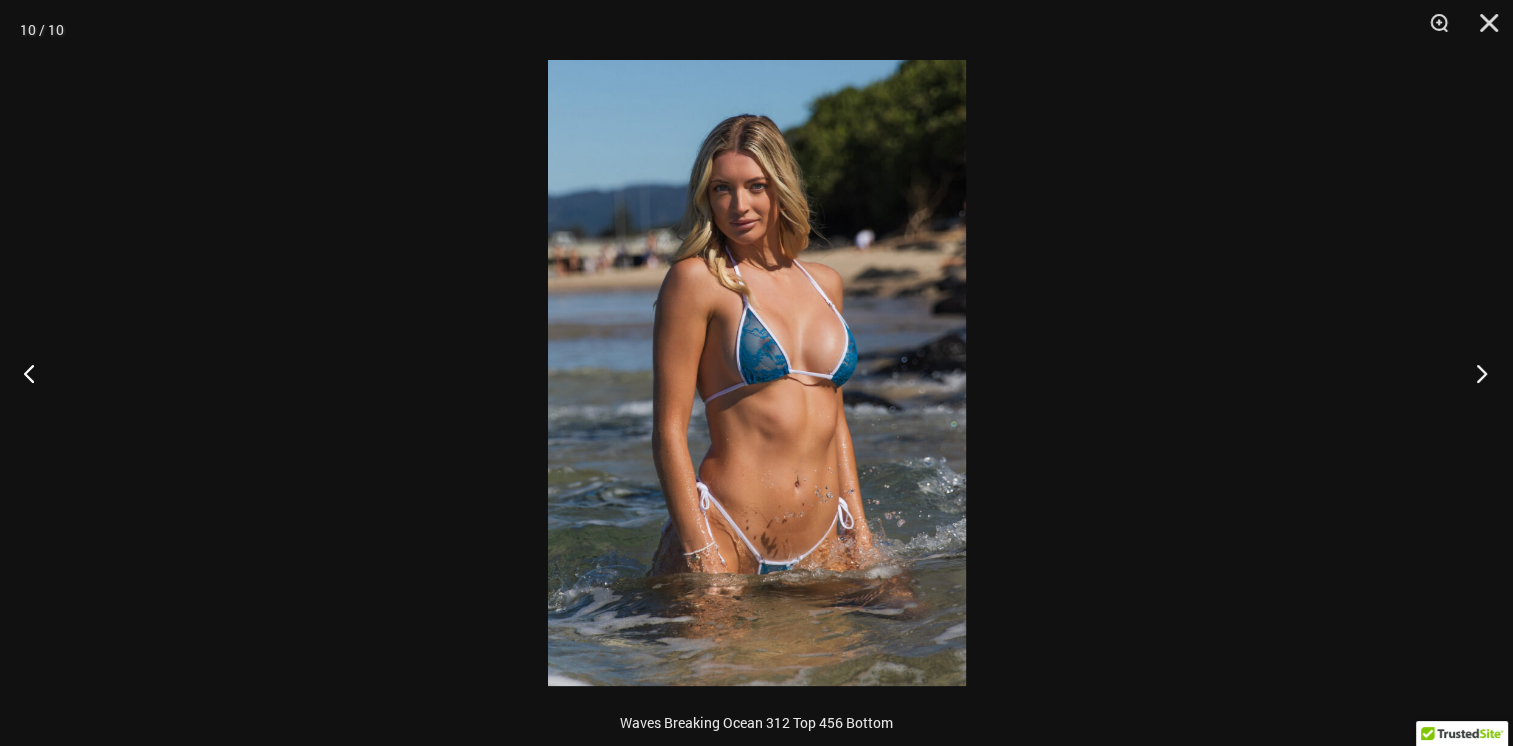 click at bounding box center (1475, 373) 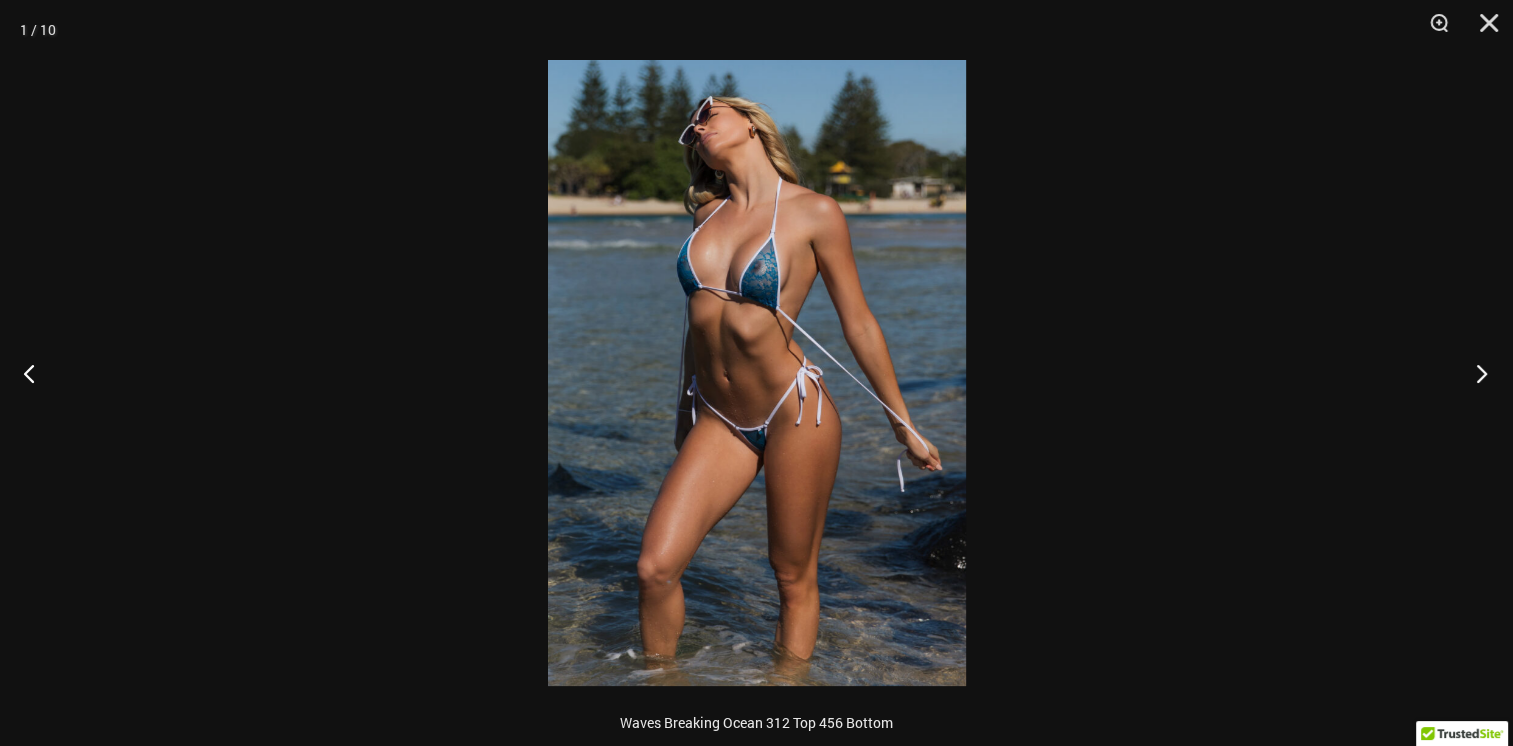 click at bounding box center [1475, 373] 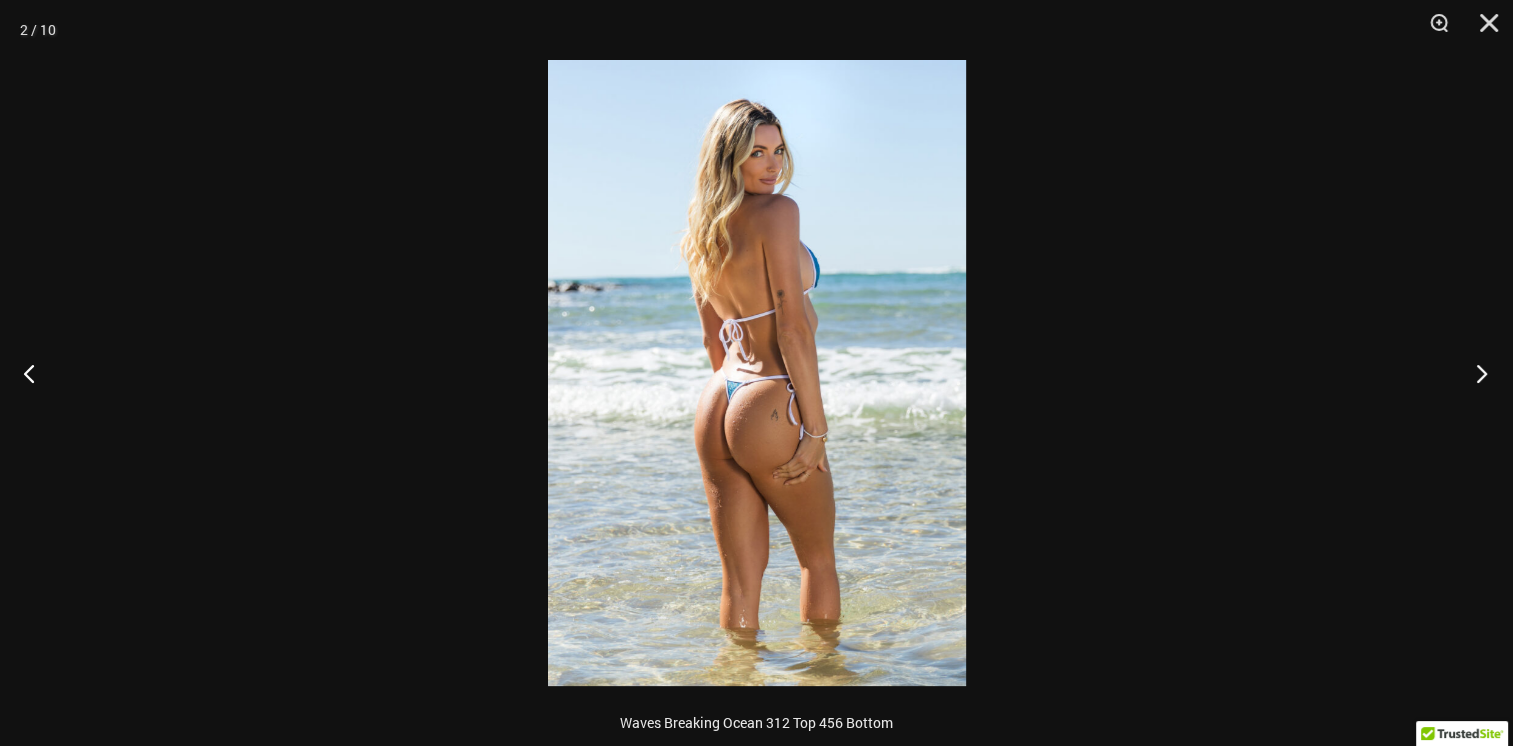 click at bounding box center (1475, 373) 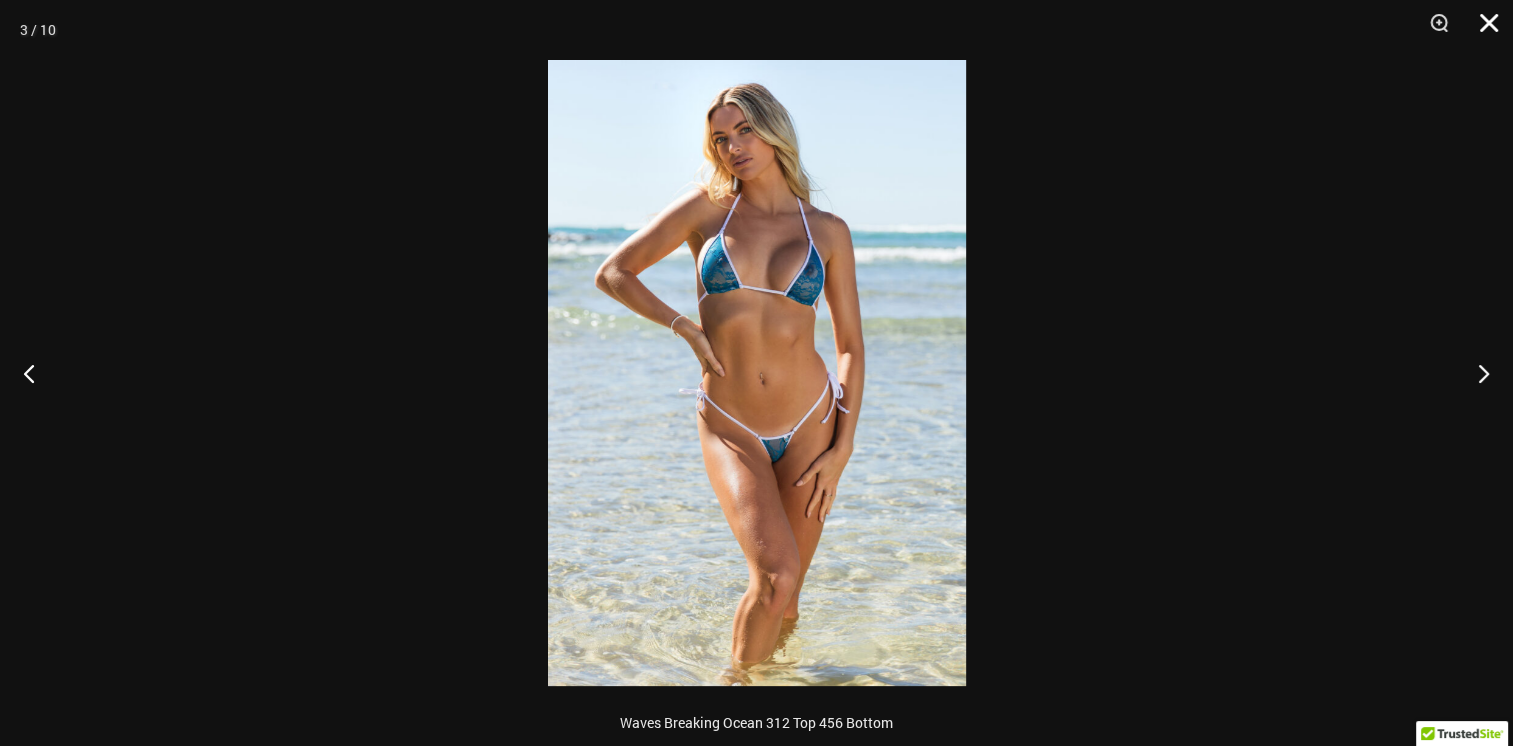 click at bounding box center [1482, 30] 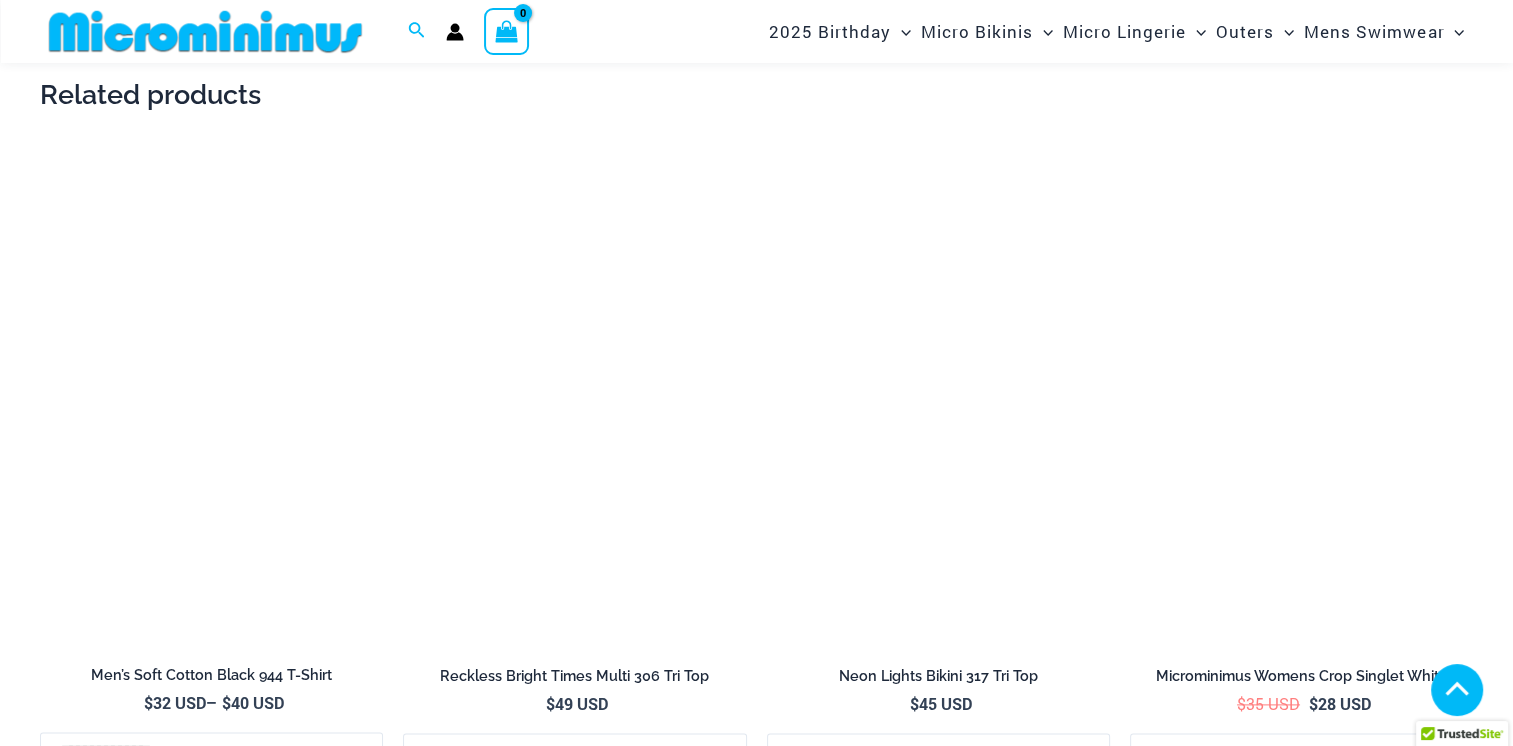 scroll, scrollTop: 2382, scrollLeft: 0, axis: vertical 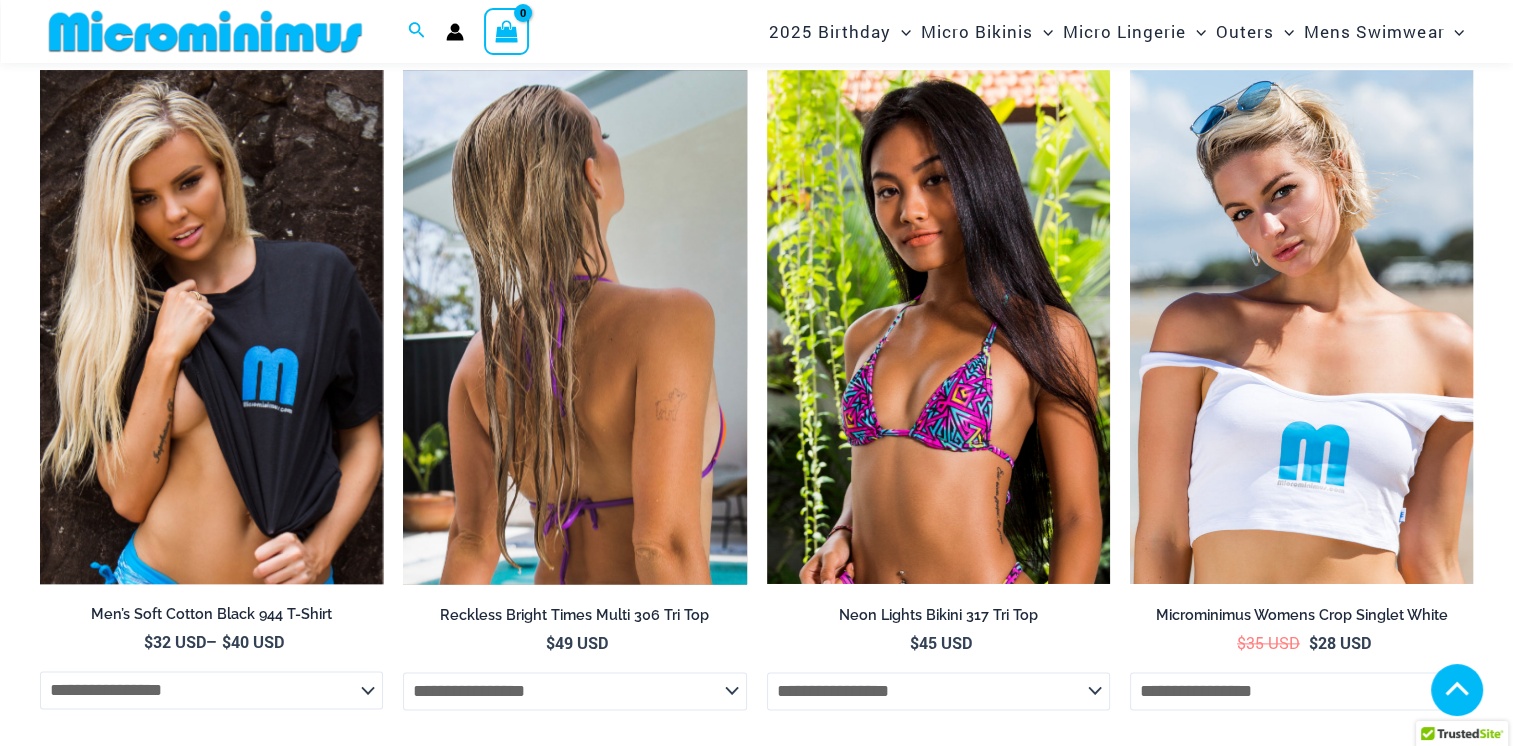 click at bounding box center (574, 327) 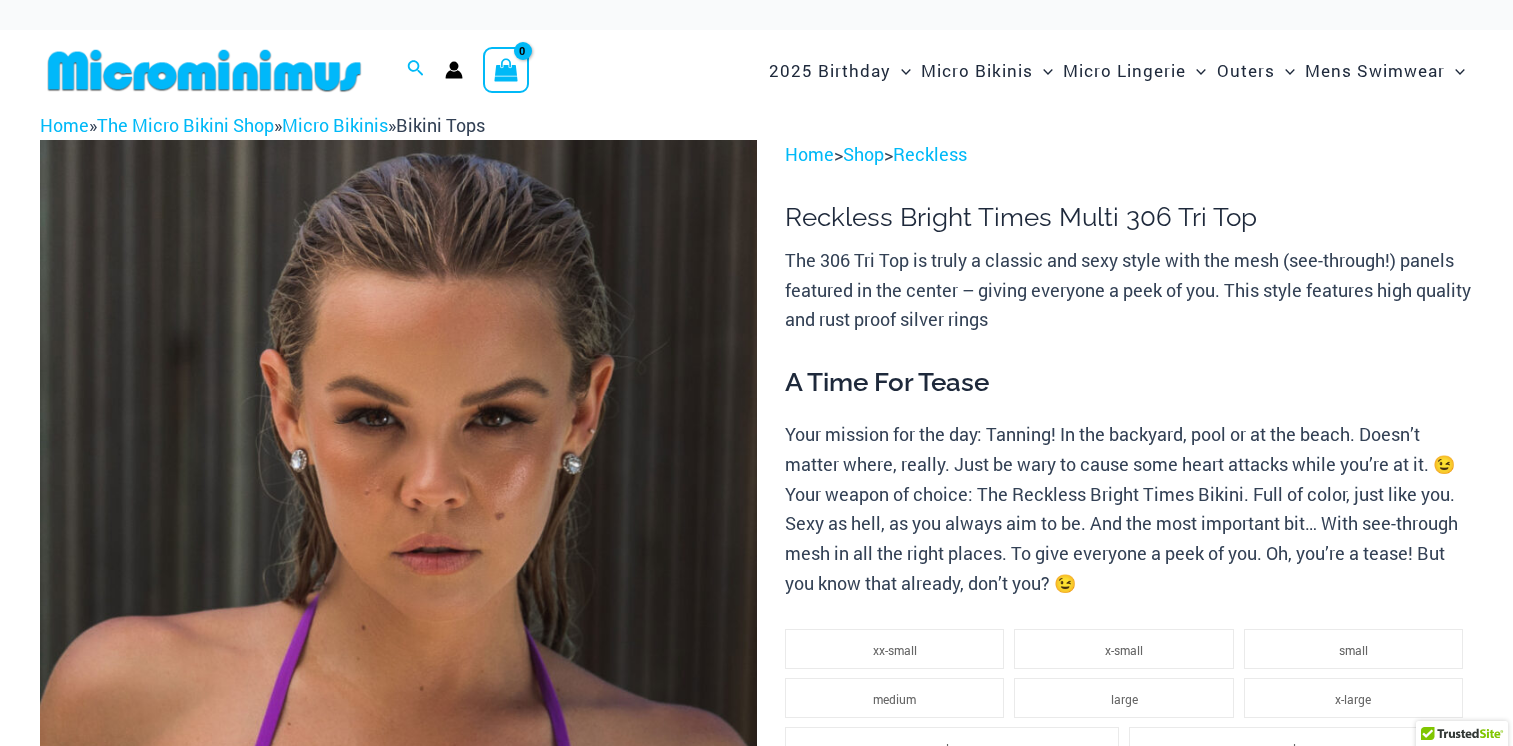 scroll, scrollTop: 0, scrollLeft: 0, axis: both 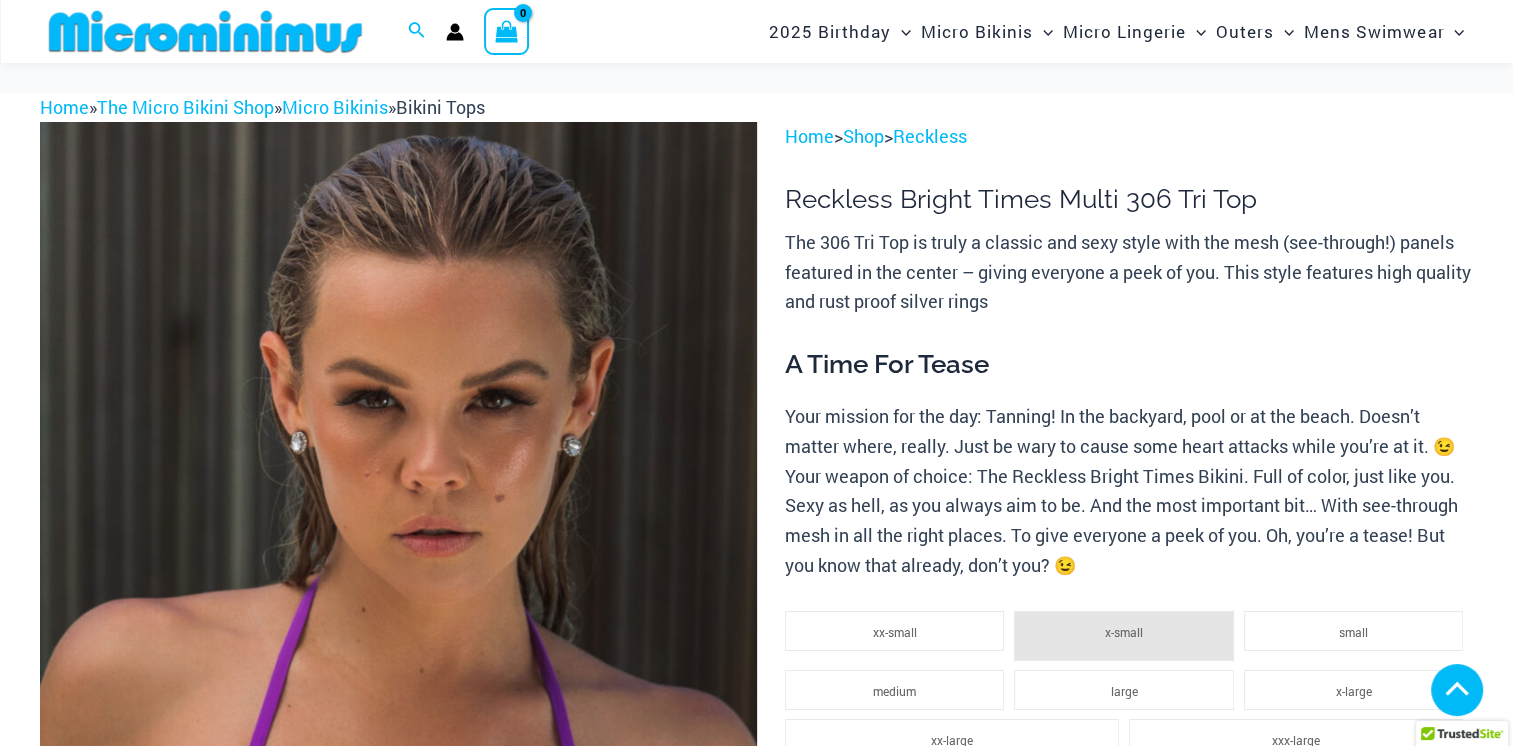 click at bounding box center (398, 659) 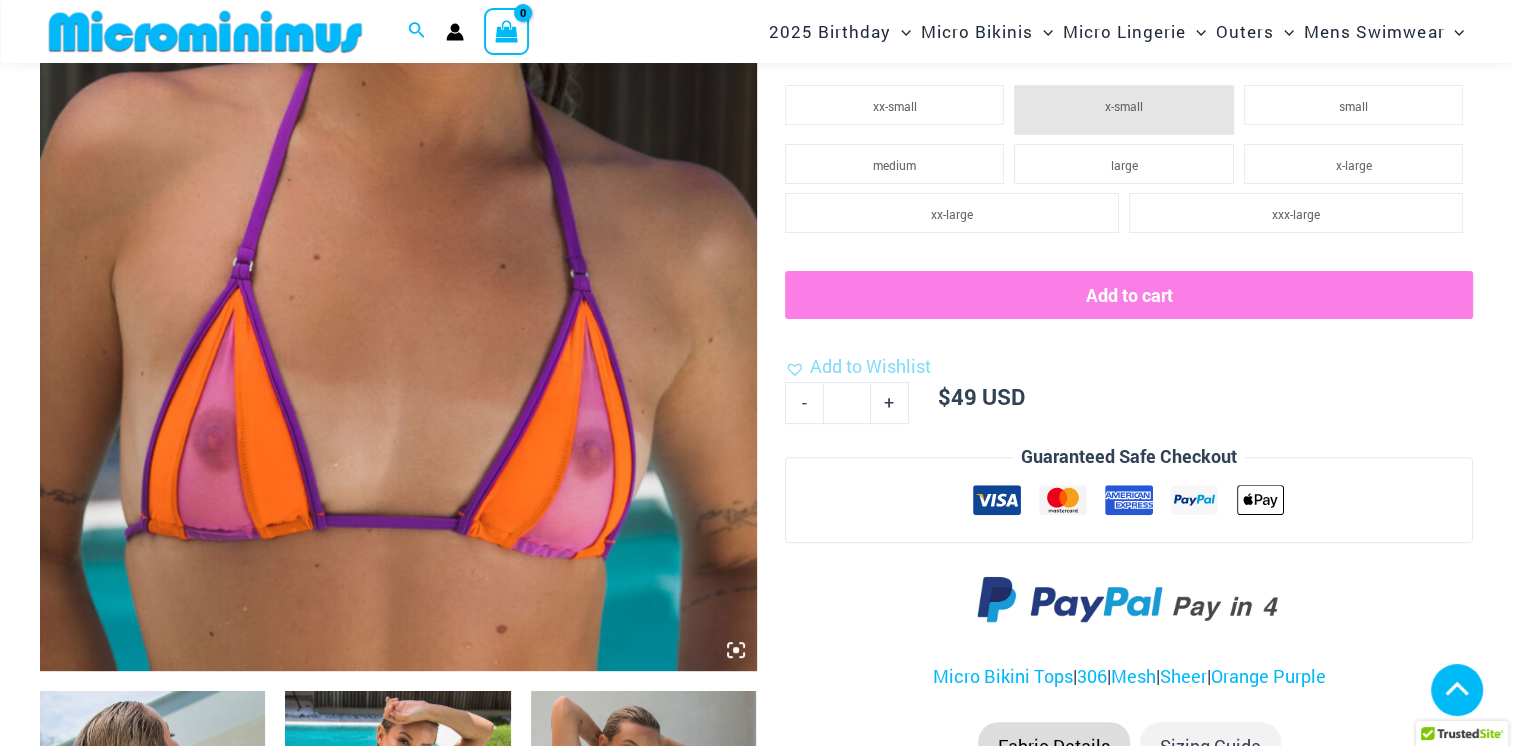 scroll, scrollTop: 498, scrollLeft: 0, axis: vertical 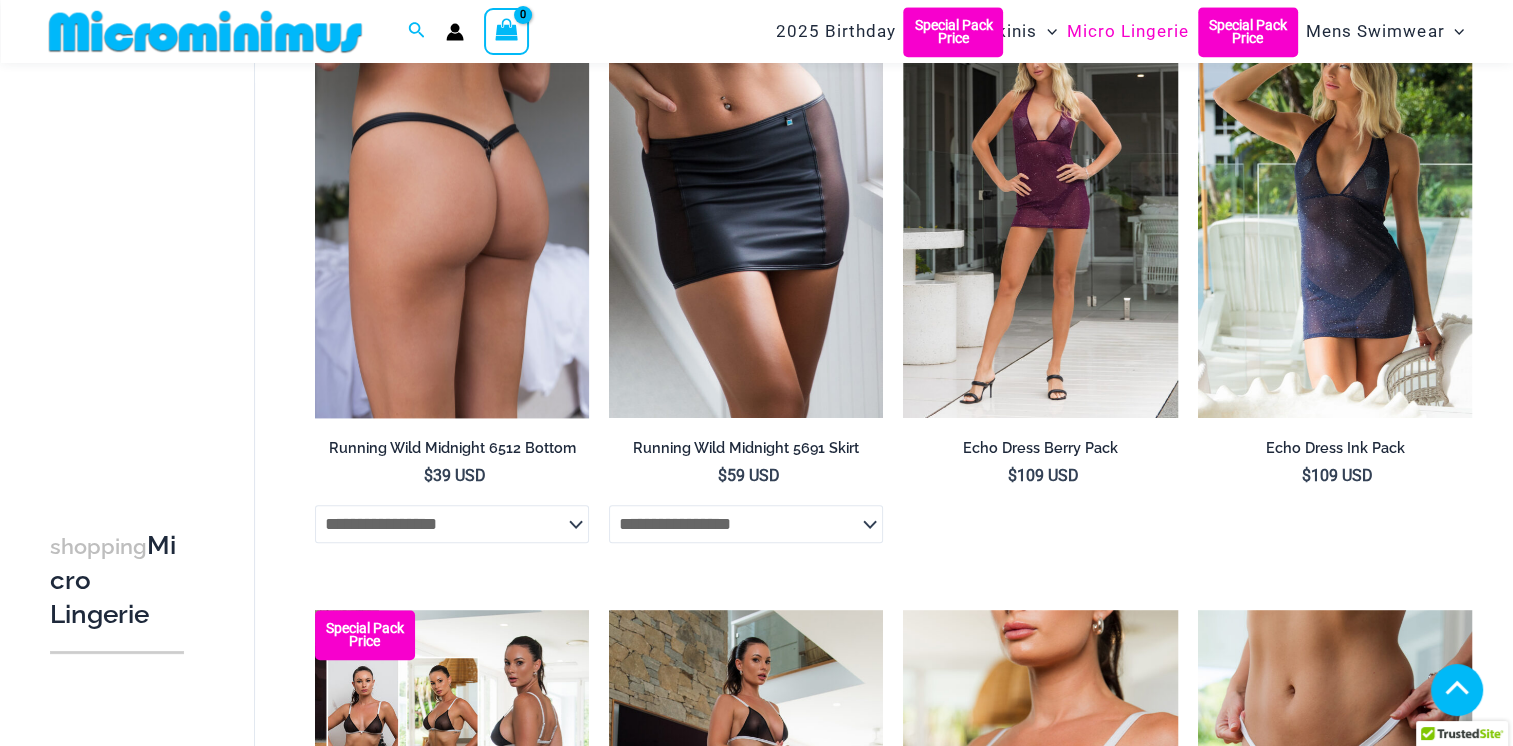 click at bounding box center (452, 212) 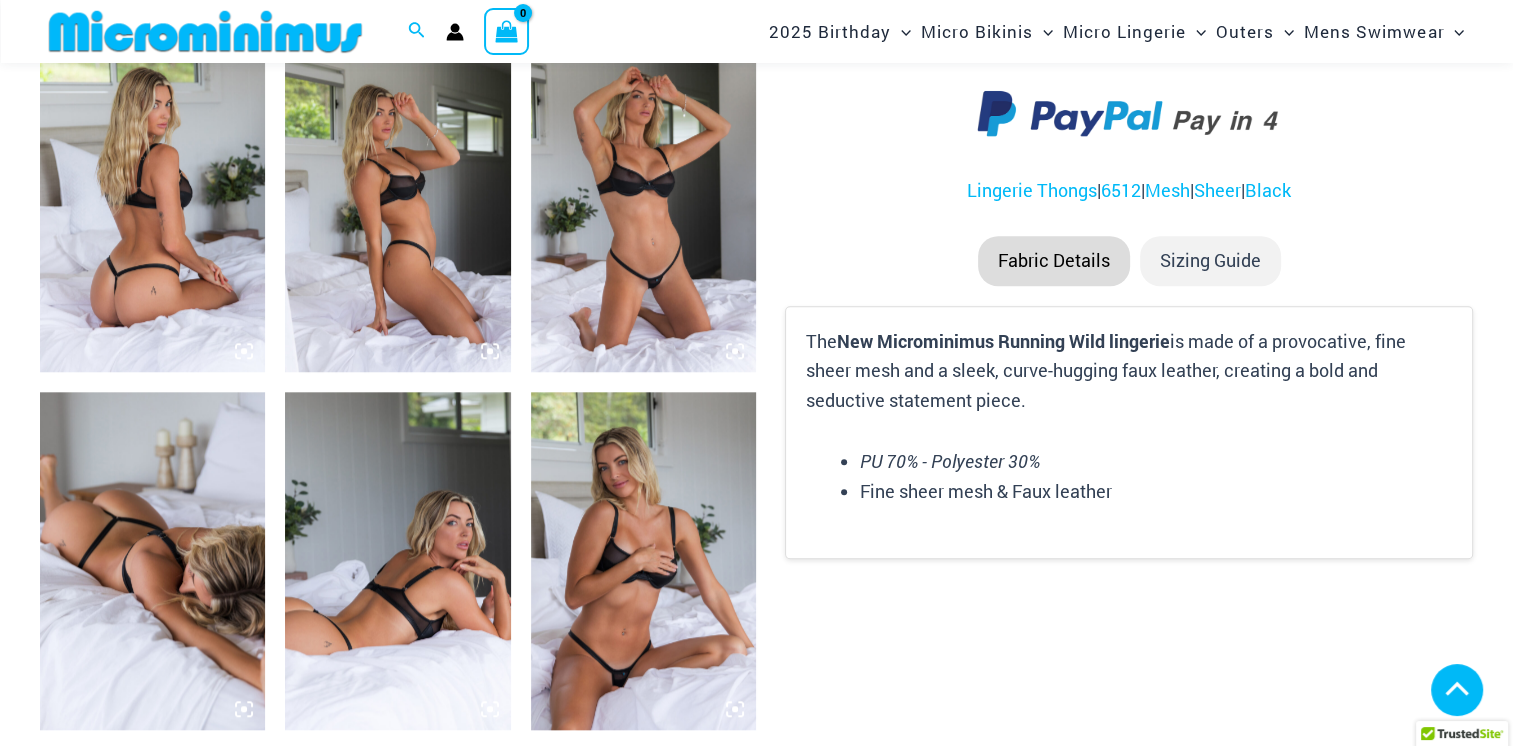 scroll, scrollTop: 1782, scrollLeft: 0, axis: vertical 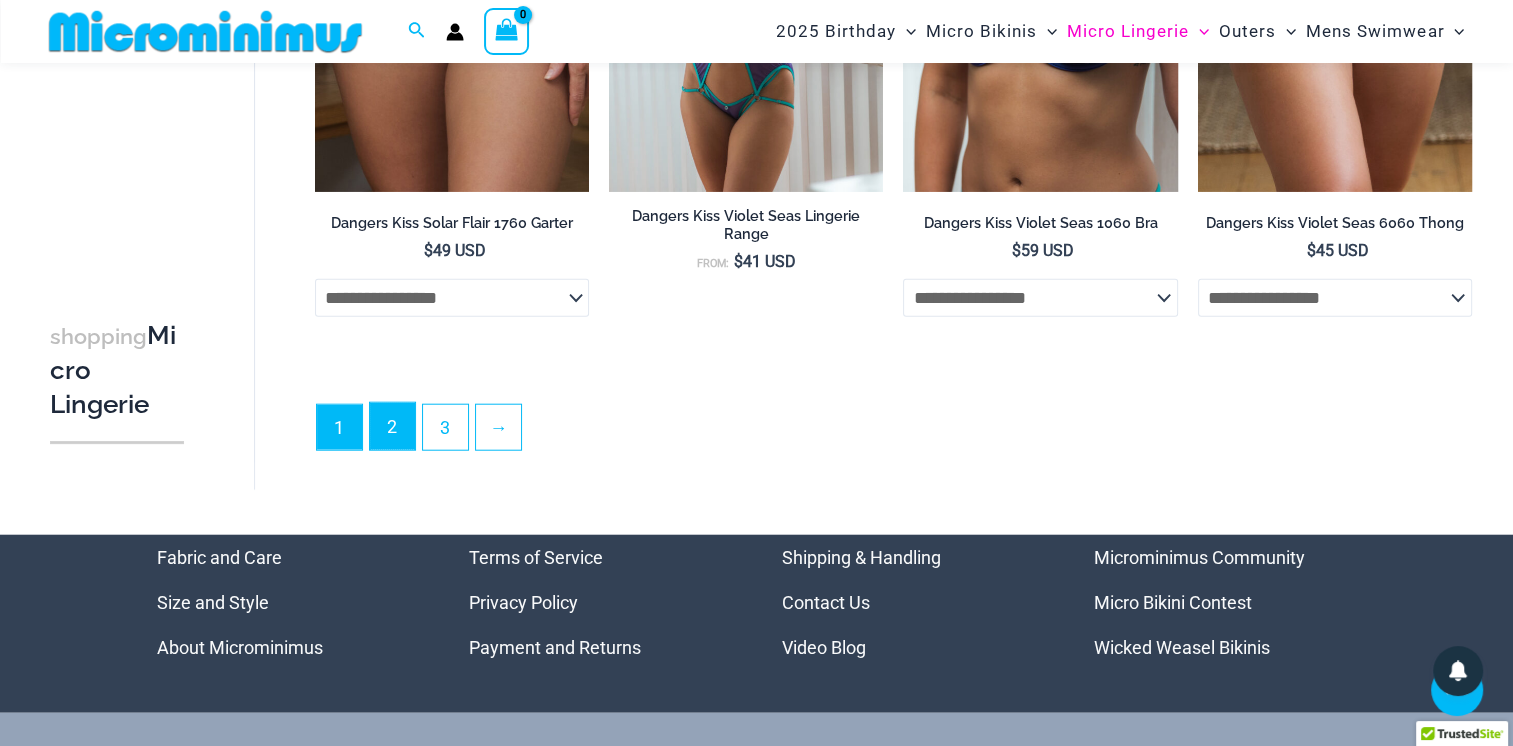 click on "2" at bounding box center [392, 426] 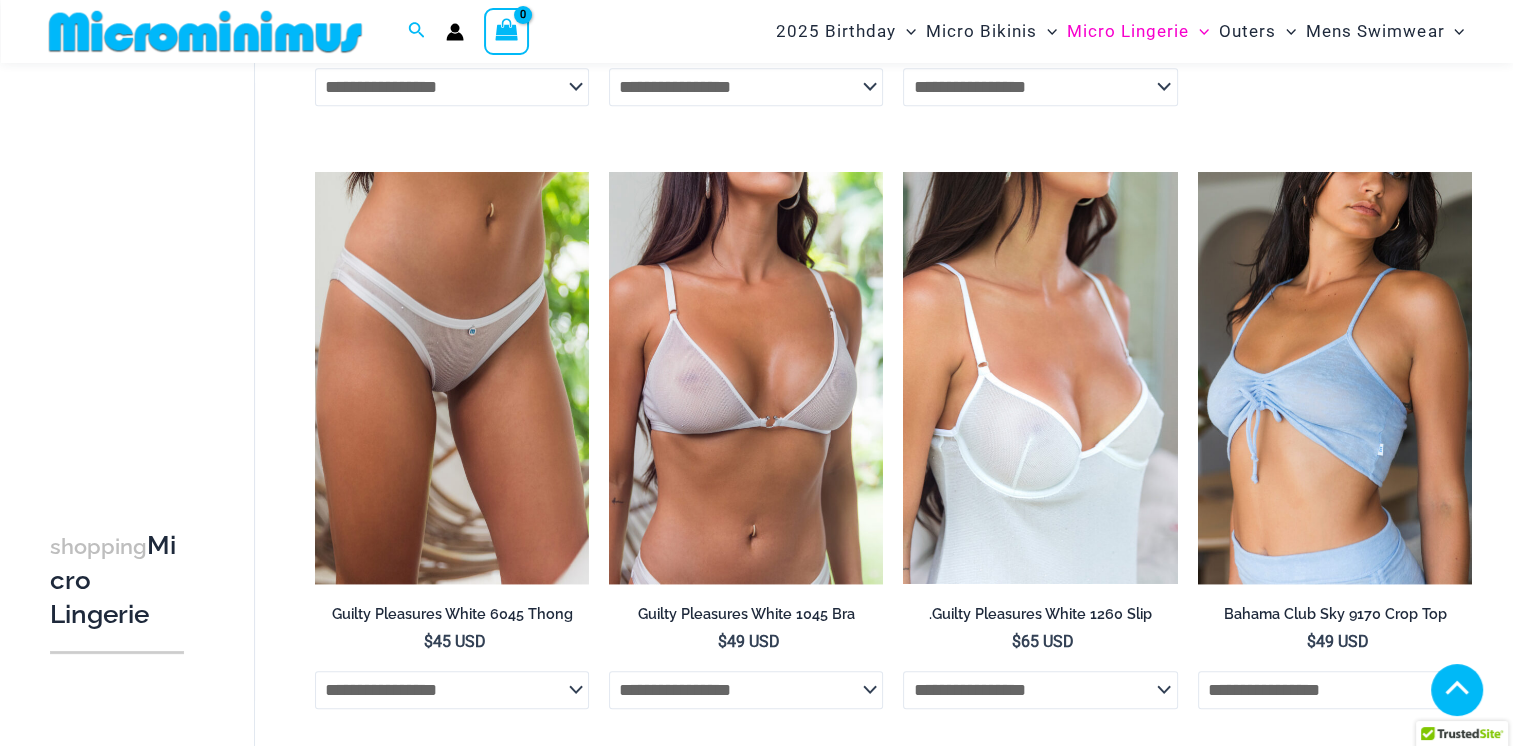 scroll, scrollTop: 1284, scrollLeft: 0, axis: vertical 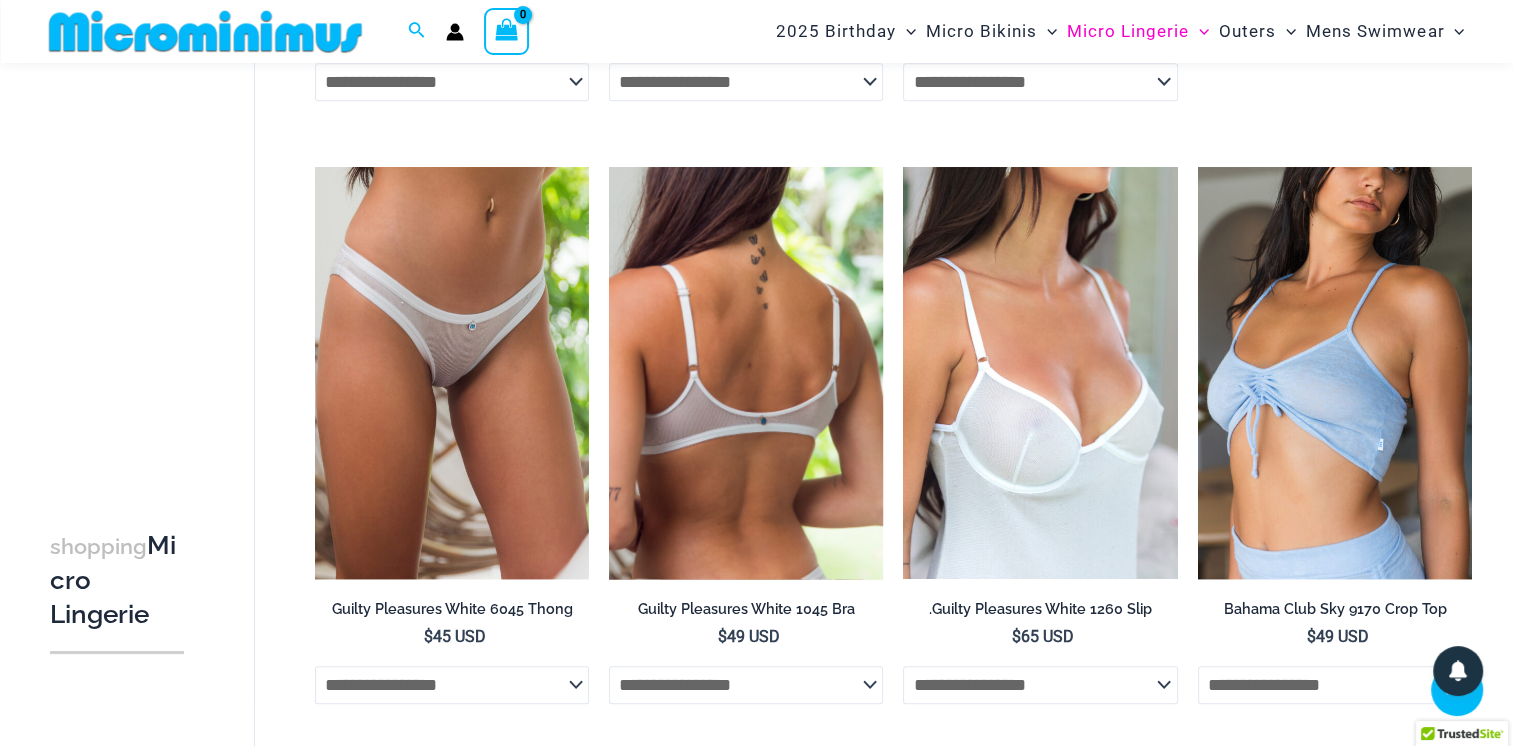 click at bounding box center (746, 372) 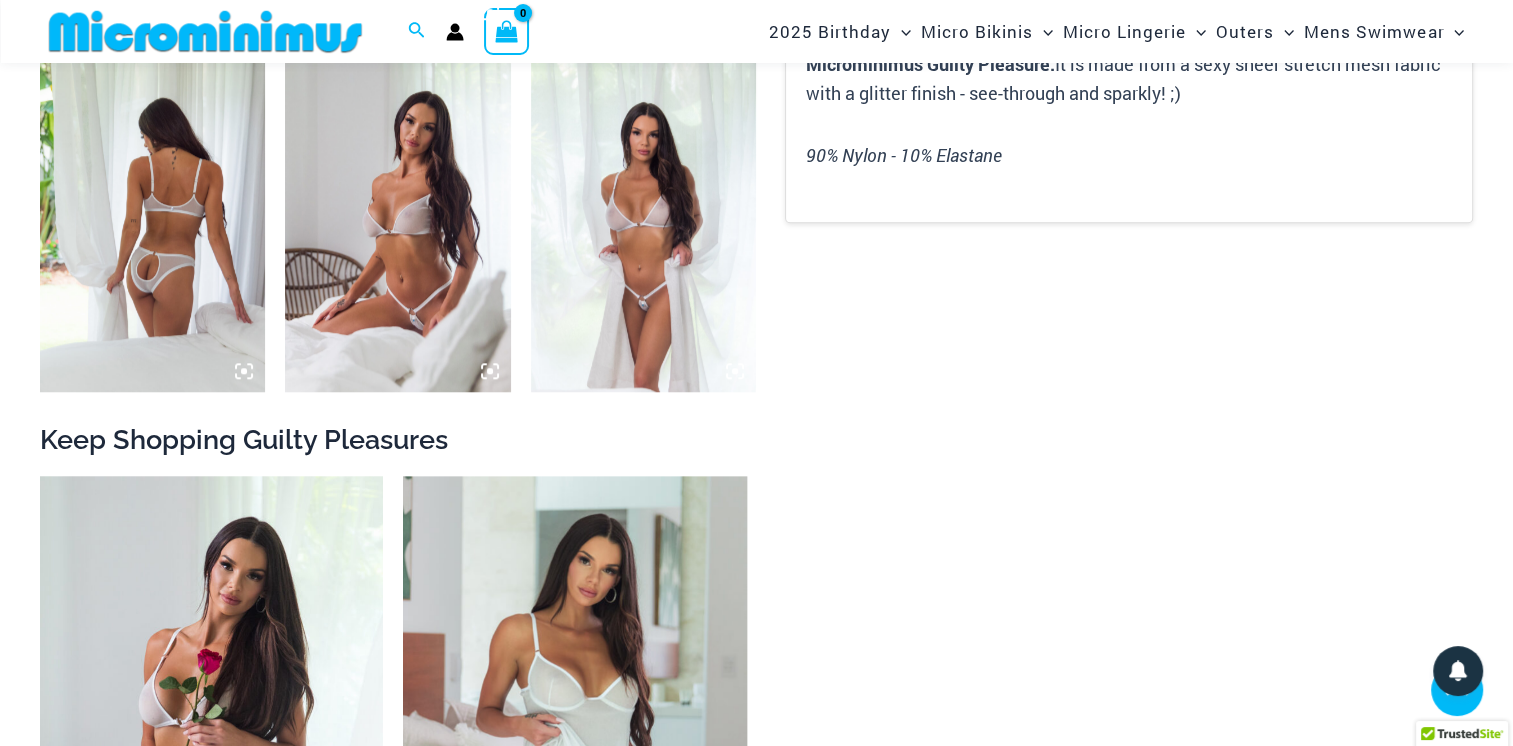 scroll, scrollTop: 1182, scrollLeft: 0, axis: vertical 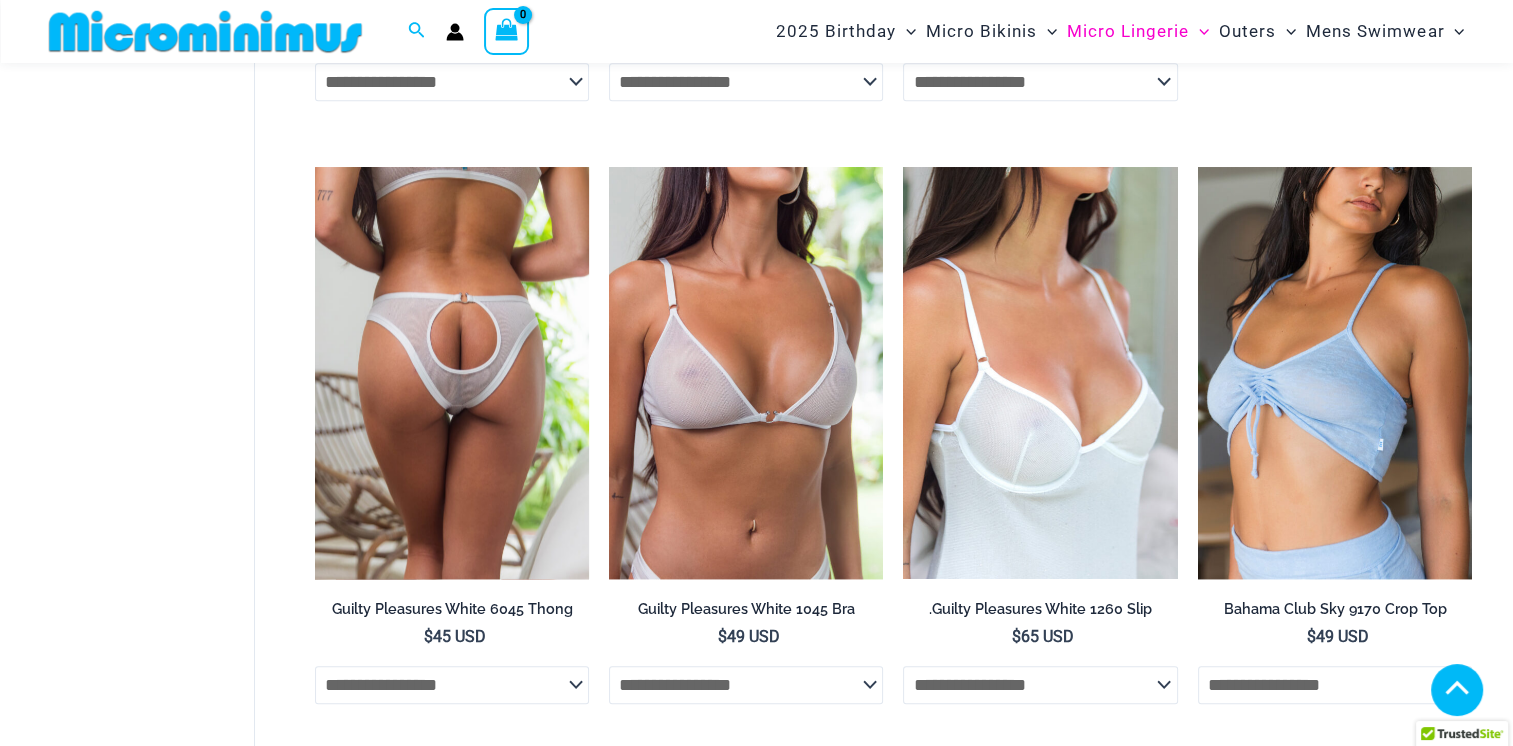 click at bounding box center [452, 372] 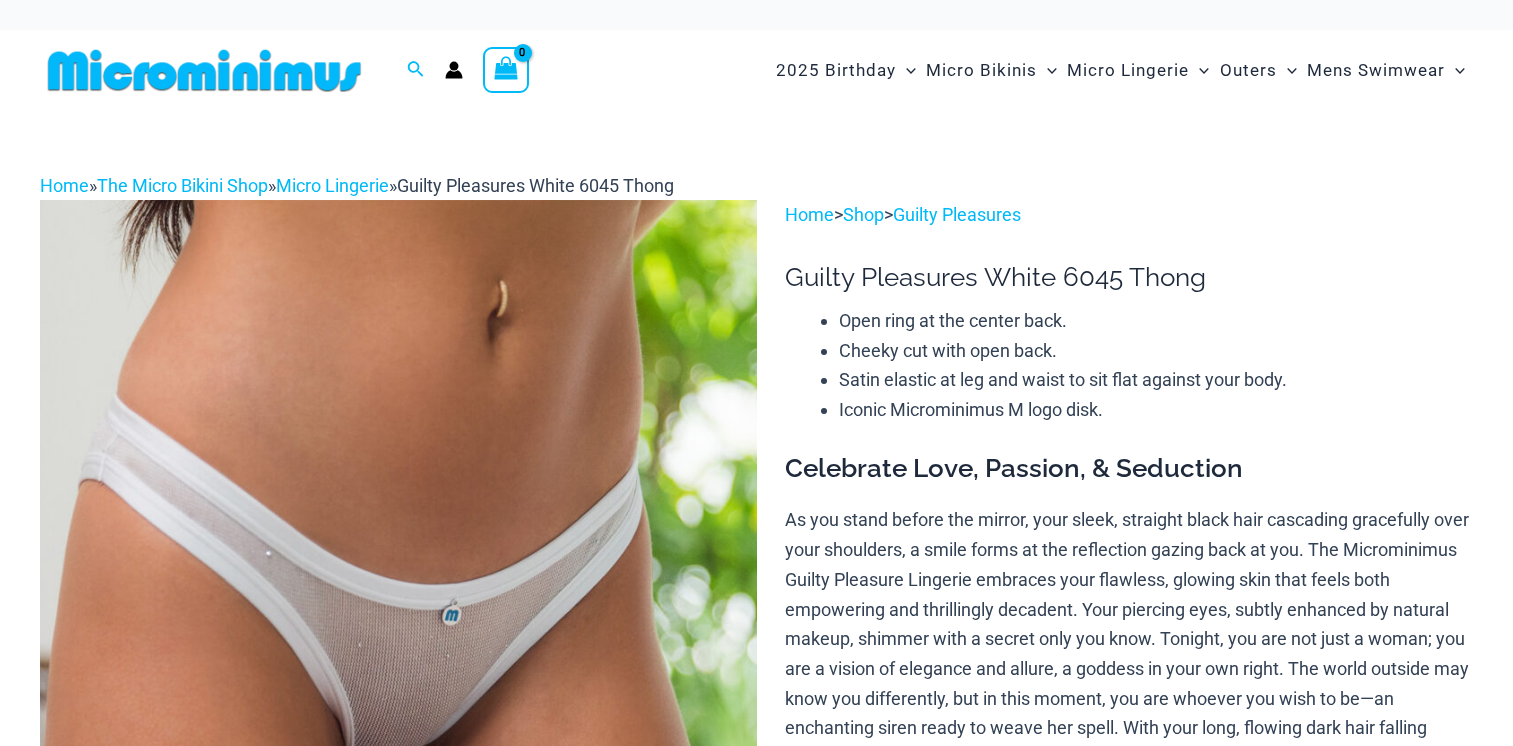 scroll, scrollTop: 0, scrollLeft: 0, axis: both 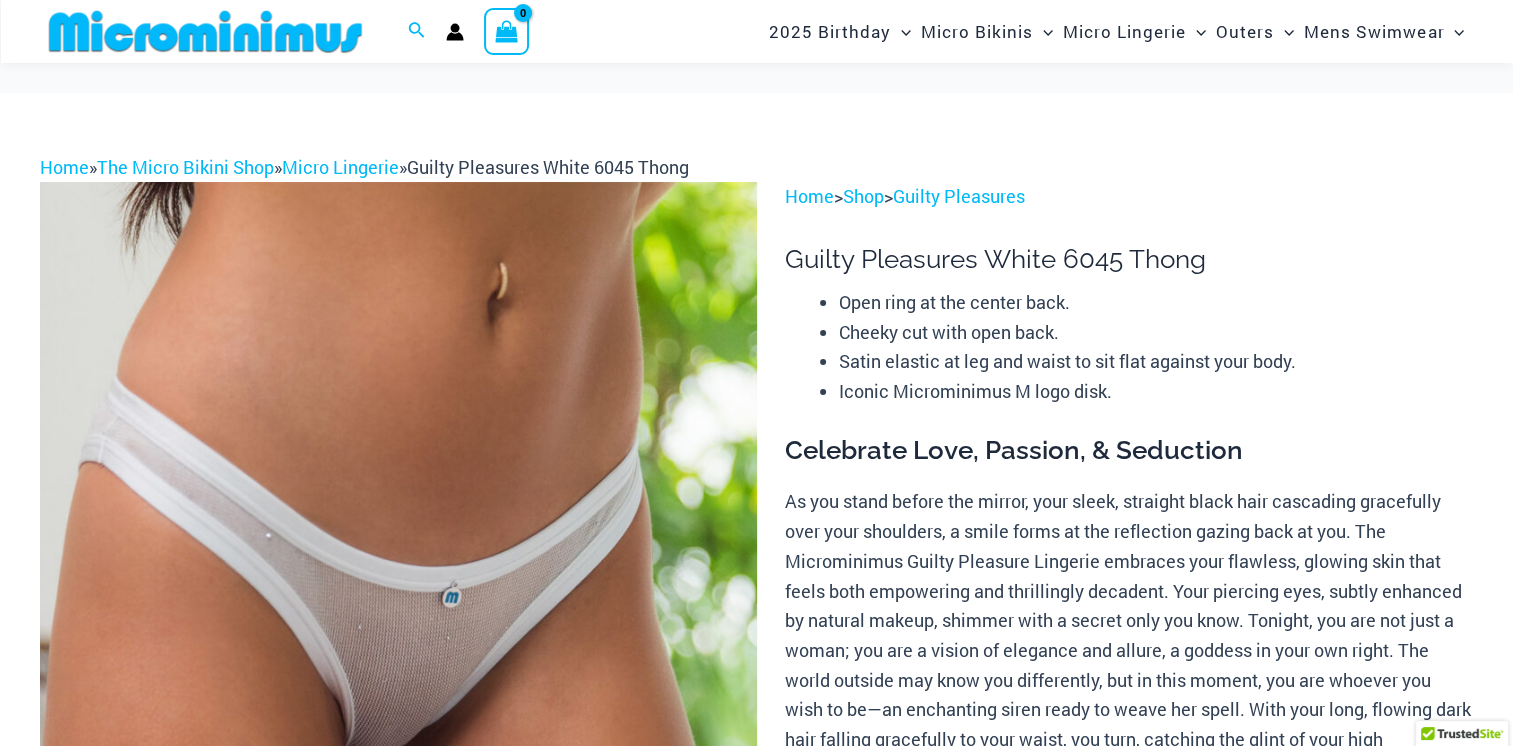 click at bounding box center [398, 719] 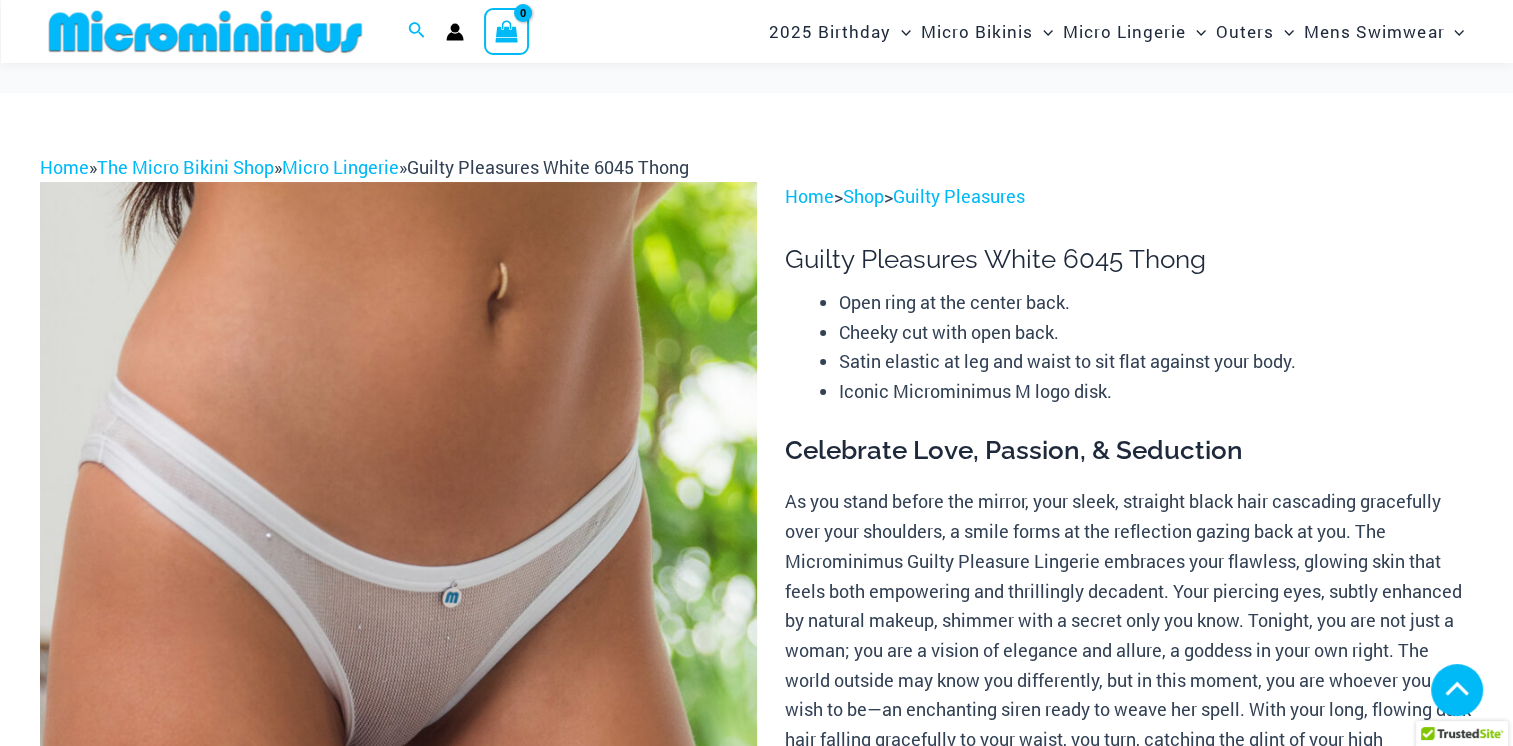 scroll, scrollTop: 1182, scrollLeft: 0, axis: vertical 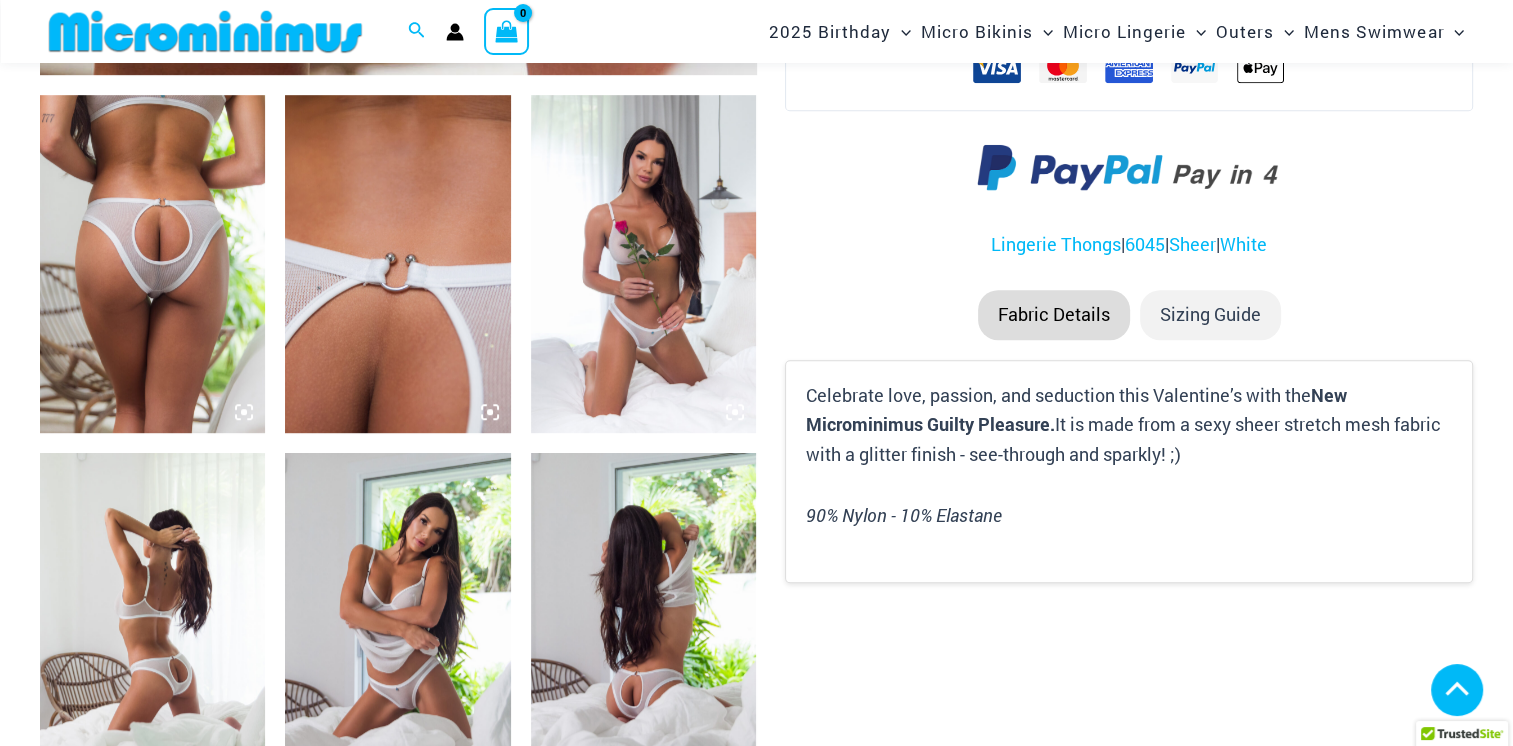 click at bounding box center (152, 264) 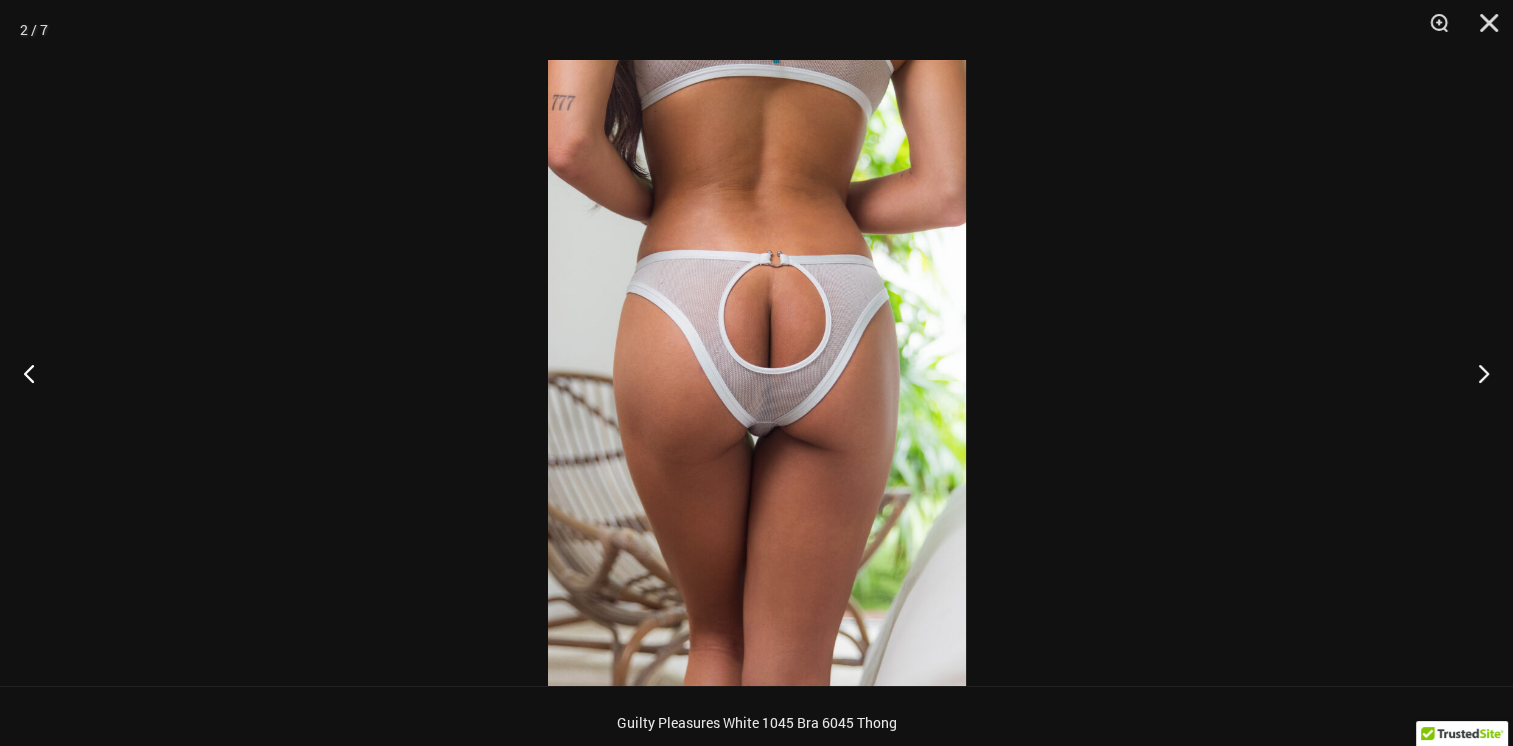 click at bounding box center (757, 373) 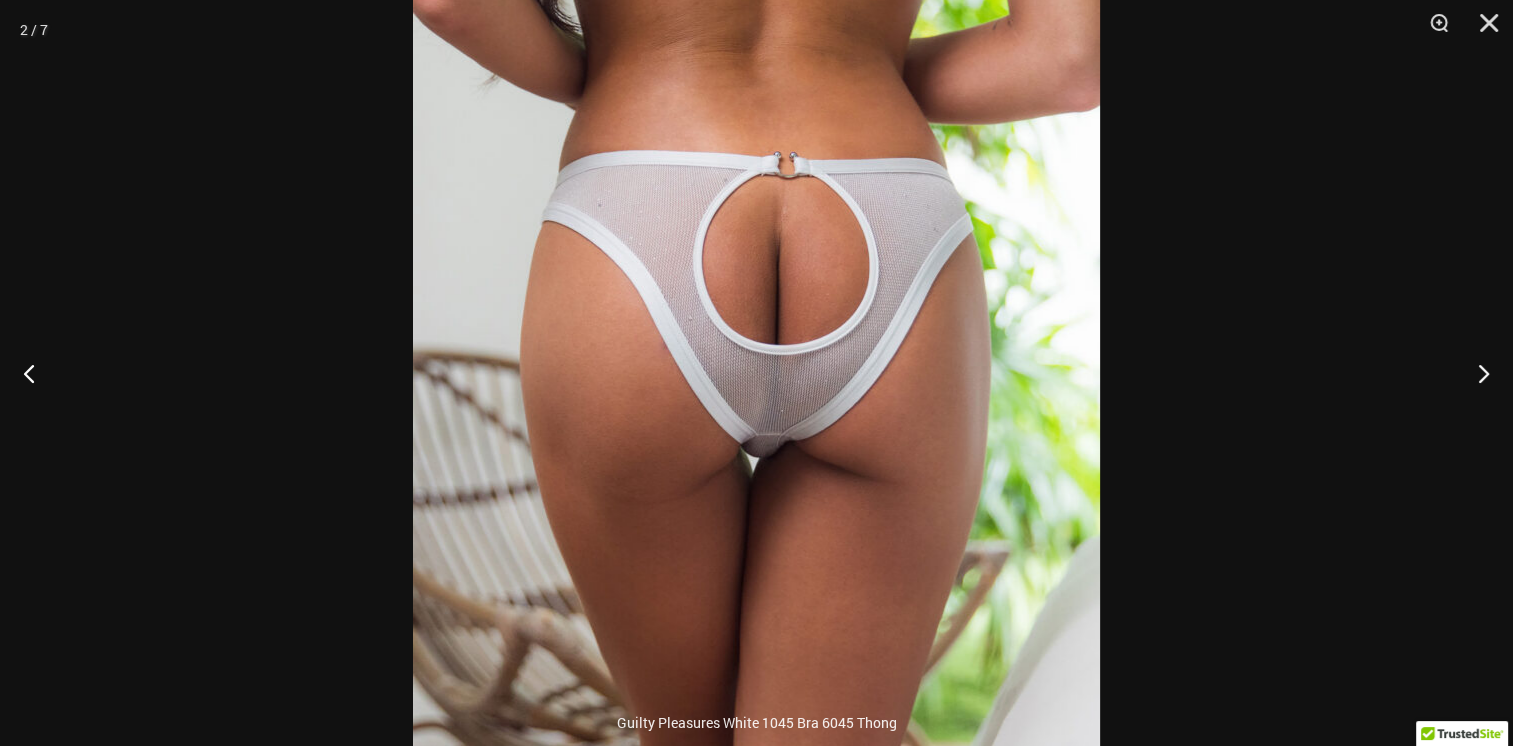 click at bounding box center (756, 353) 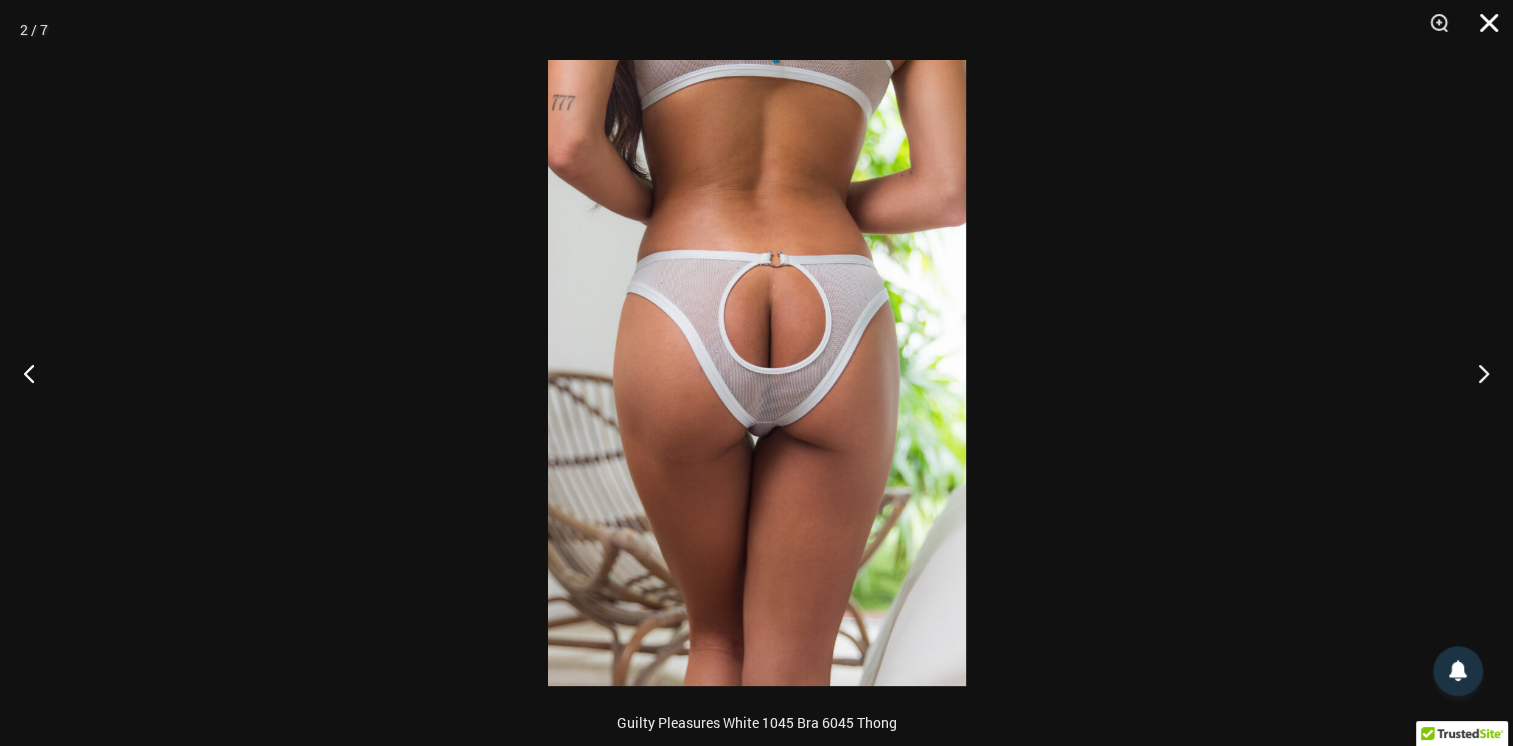 click at bounding box center (1482, 30) 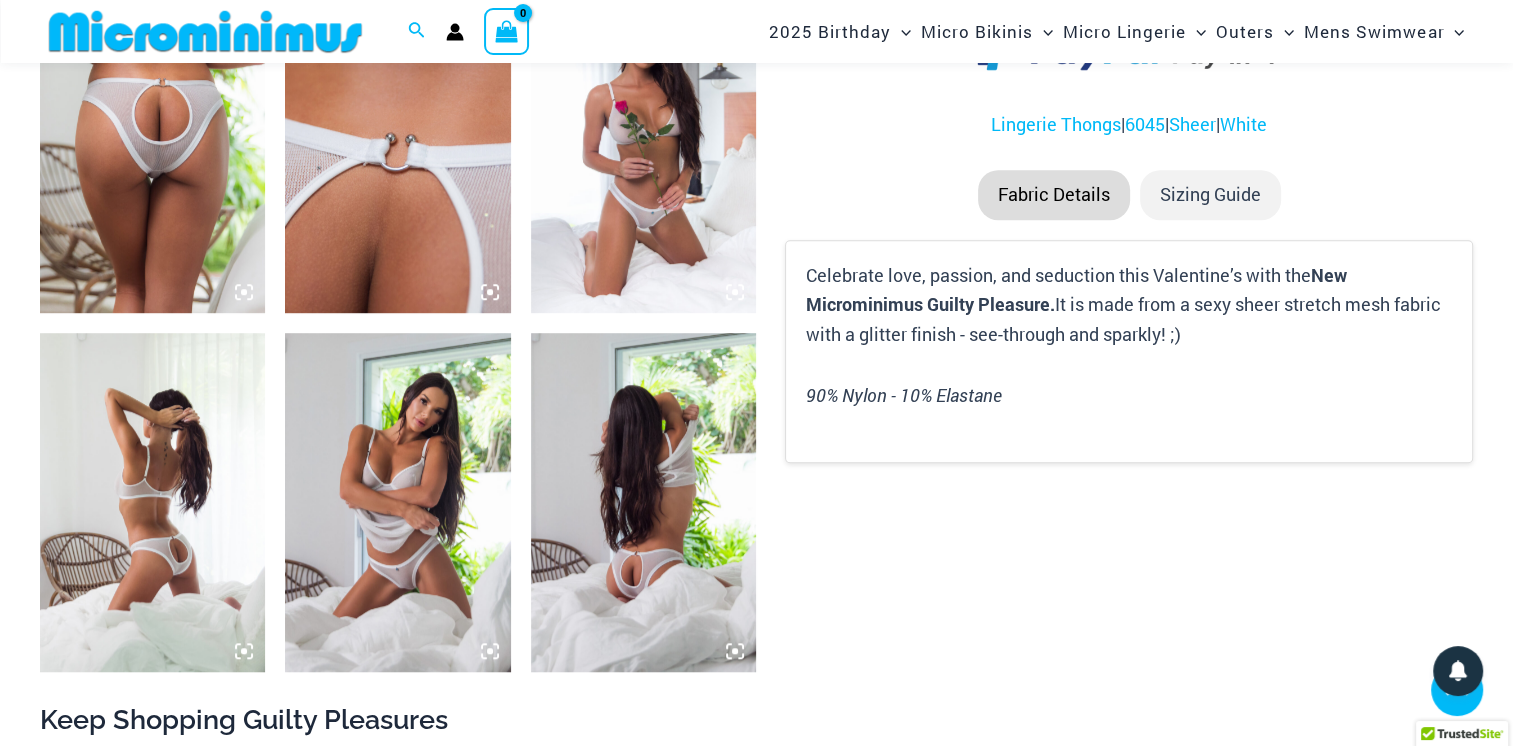 scroll, scrollTop: 1382, scrollLeft: 0, axis: vertical 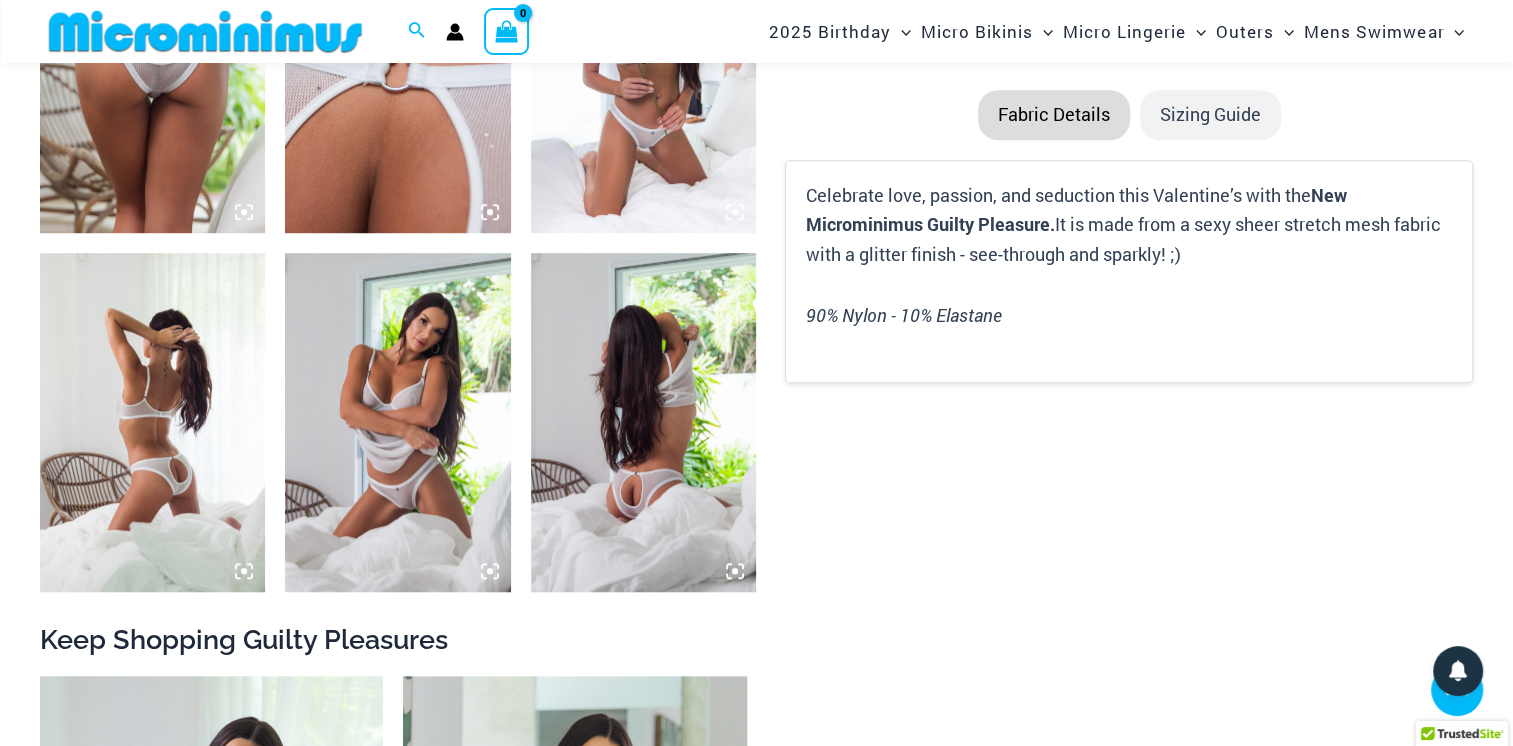 click at bounding box center (397, 422) 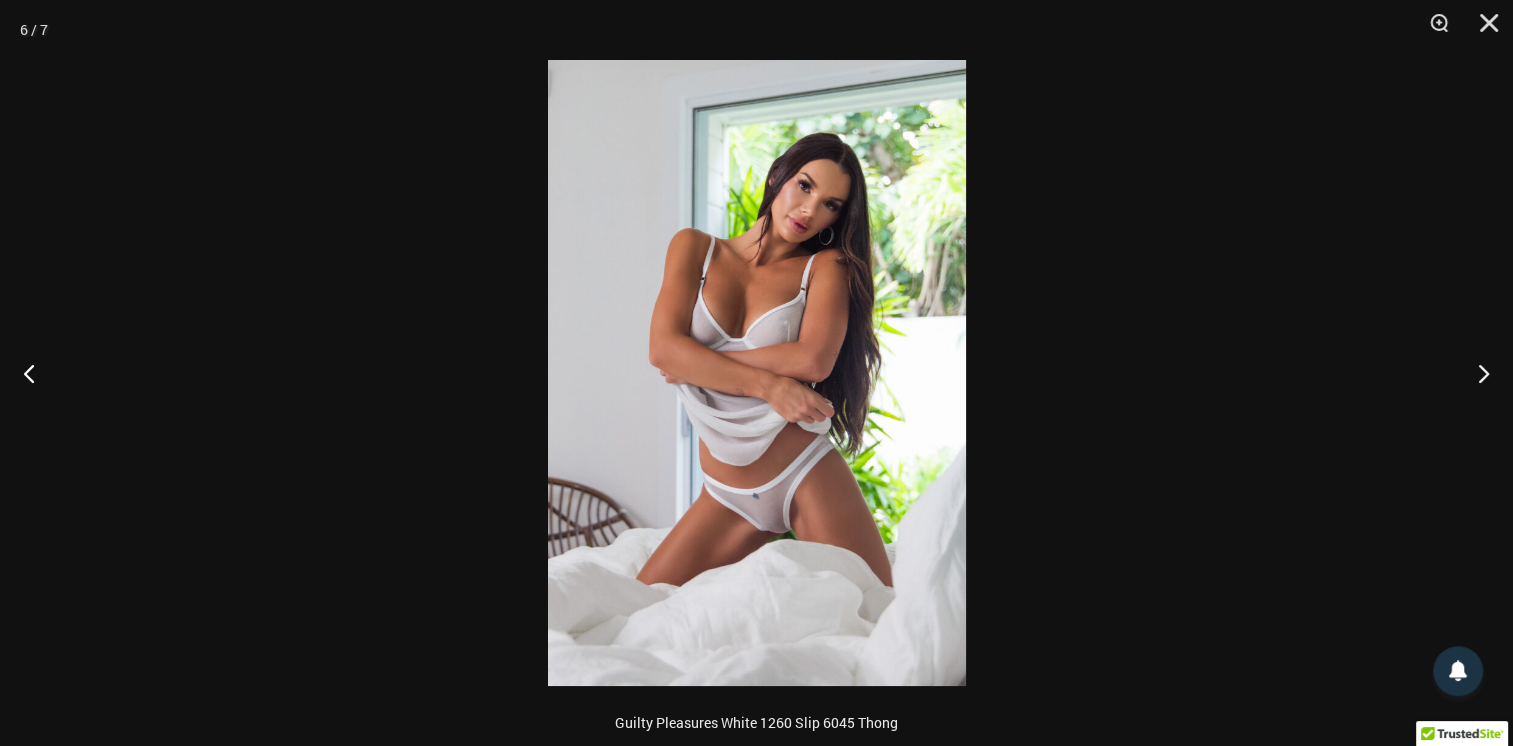 click at bounding box center [757, 373] 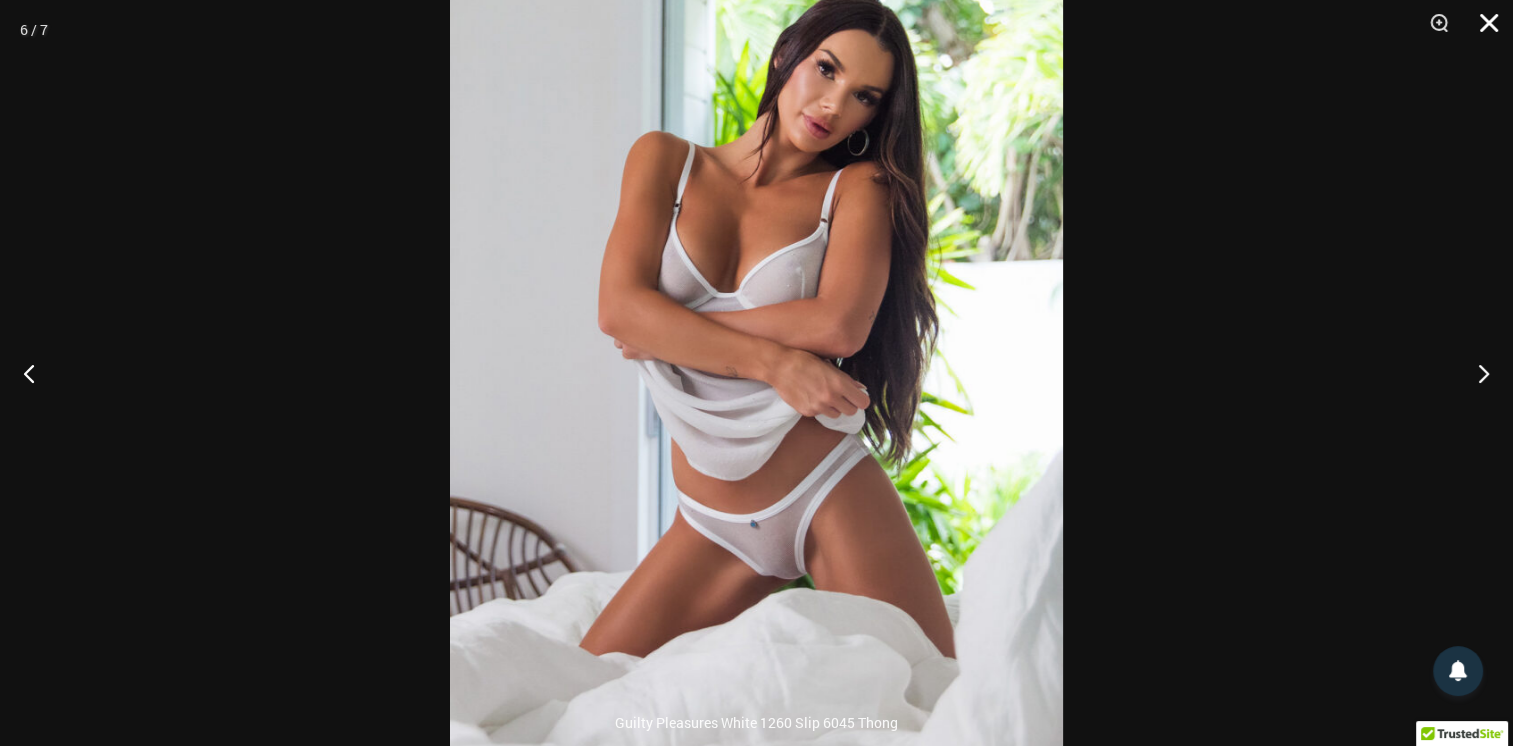 click at bounding box center (1482, 30) 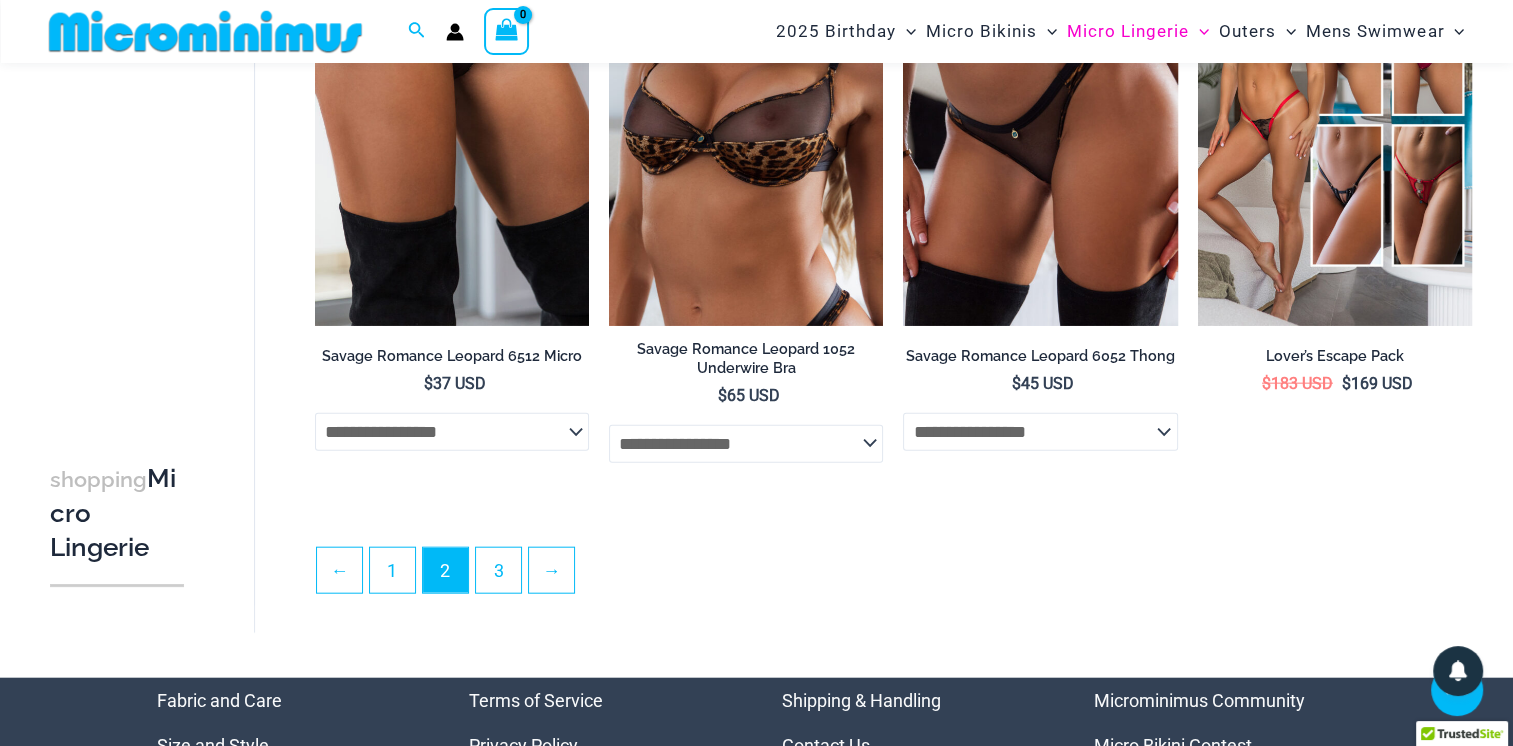 scroll, scrollTop: 4676, scrollLeft: 0, axis: vertical 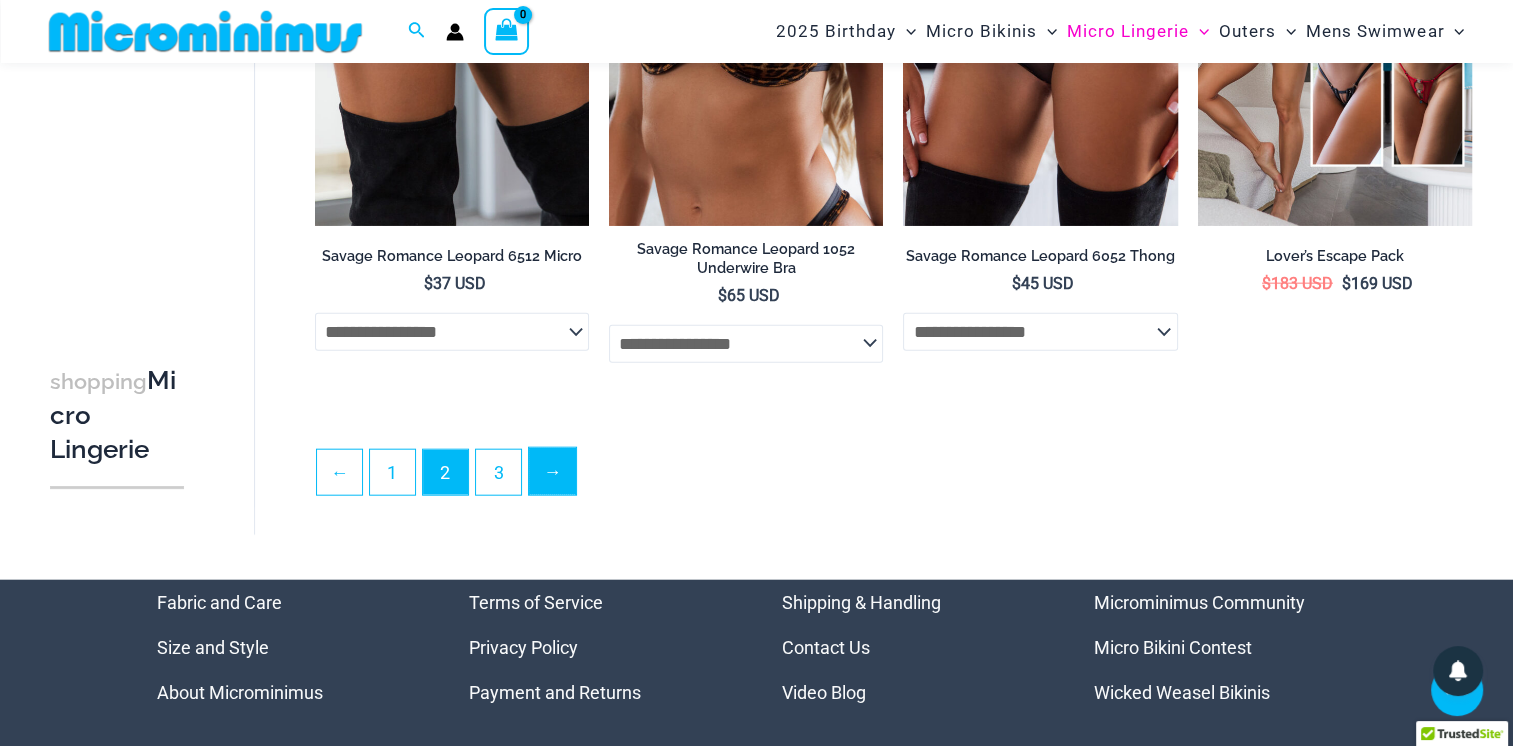 click on "→" at bounding box center [552, 471] 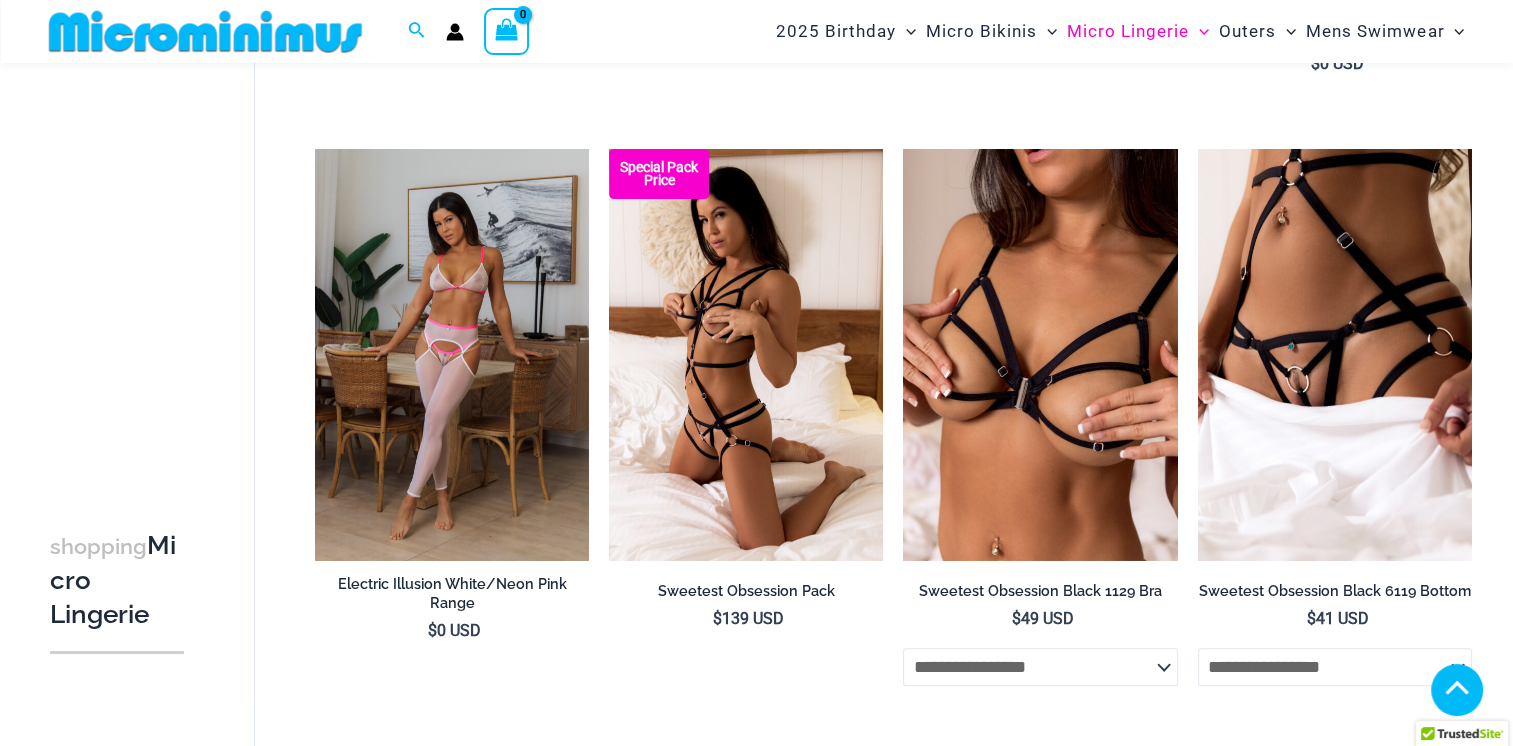 scroll, scrollTop: 683, scrollLeft: 0, axis: vertical 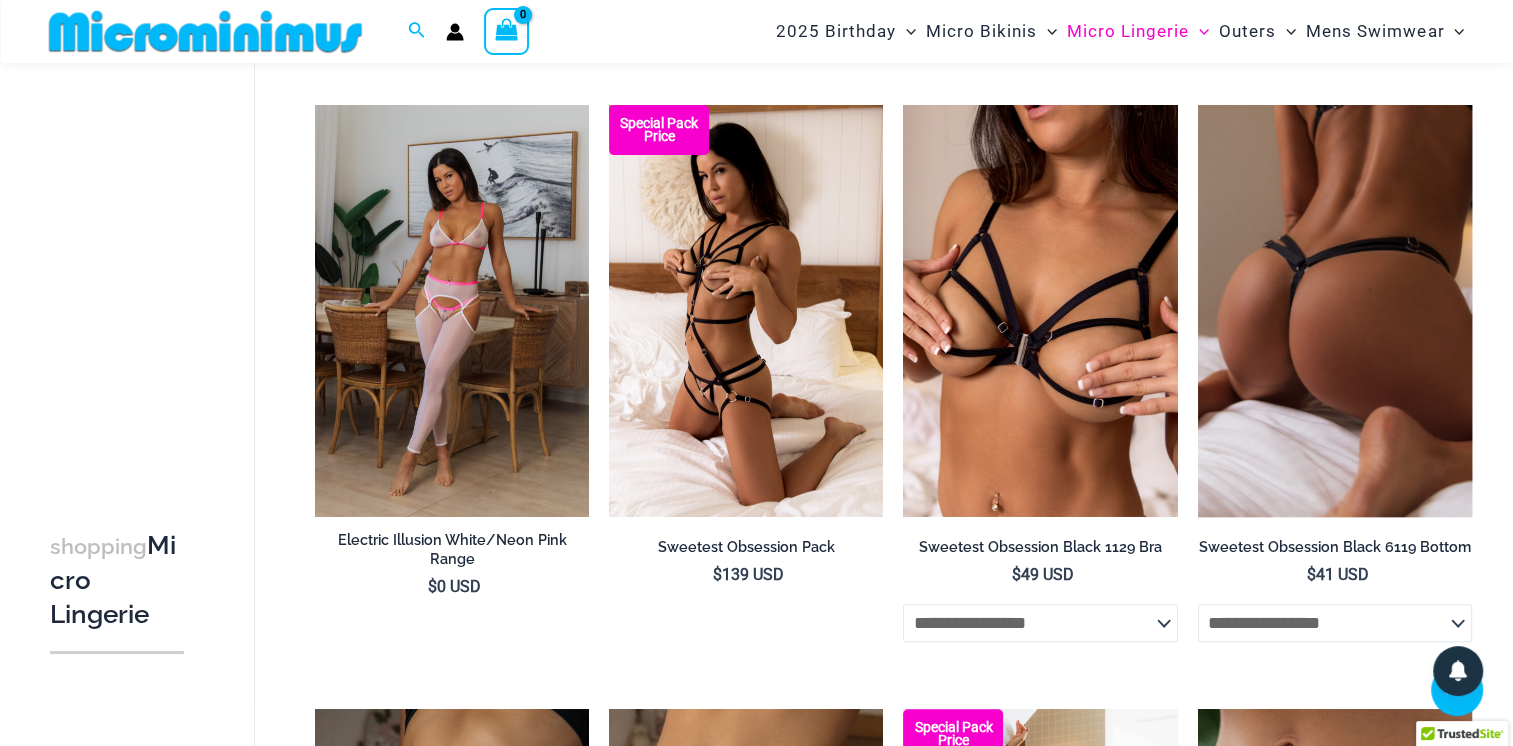 click at bounding box center [1335, 310] 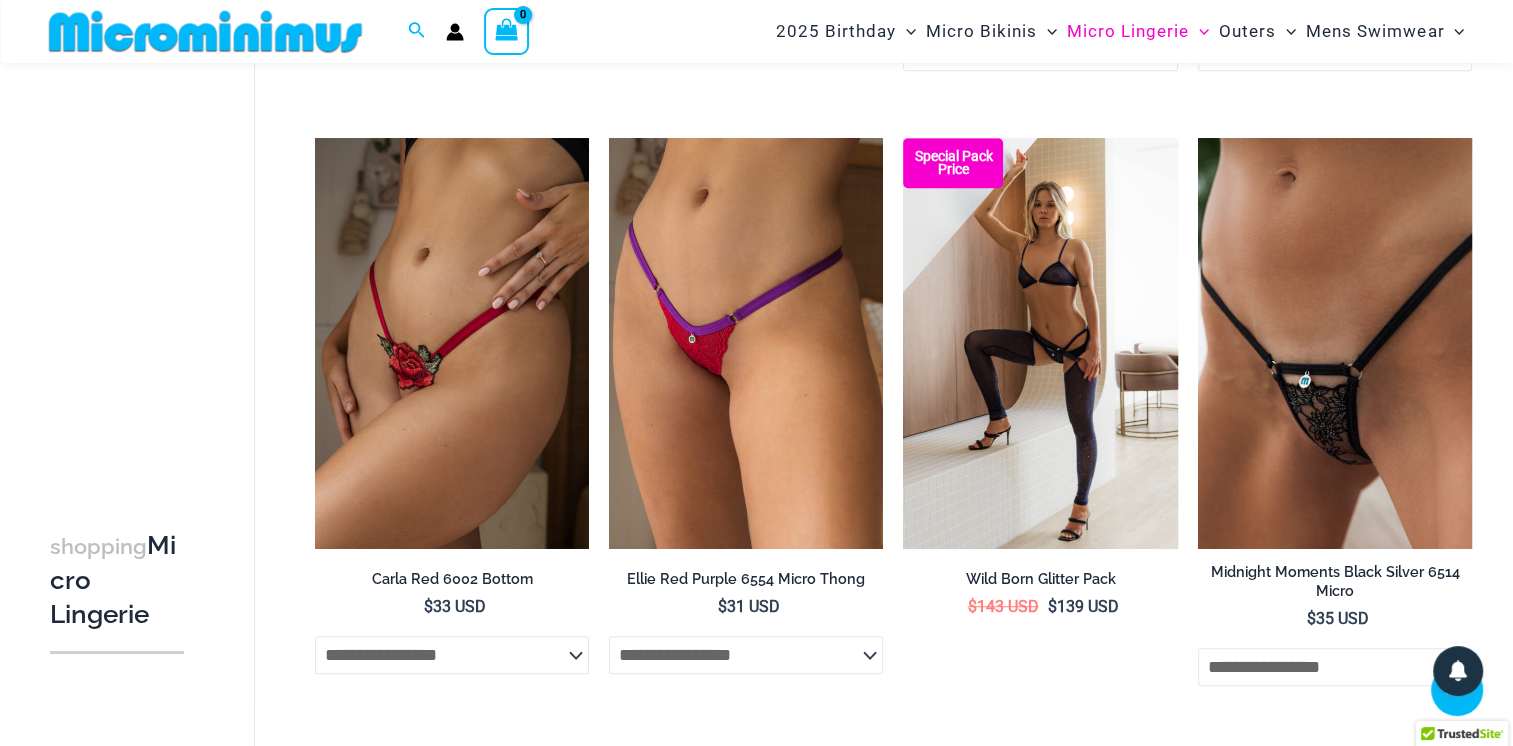 scroll, scrollTop: 1283, scrollLeft: 0, axis: vertical 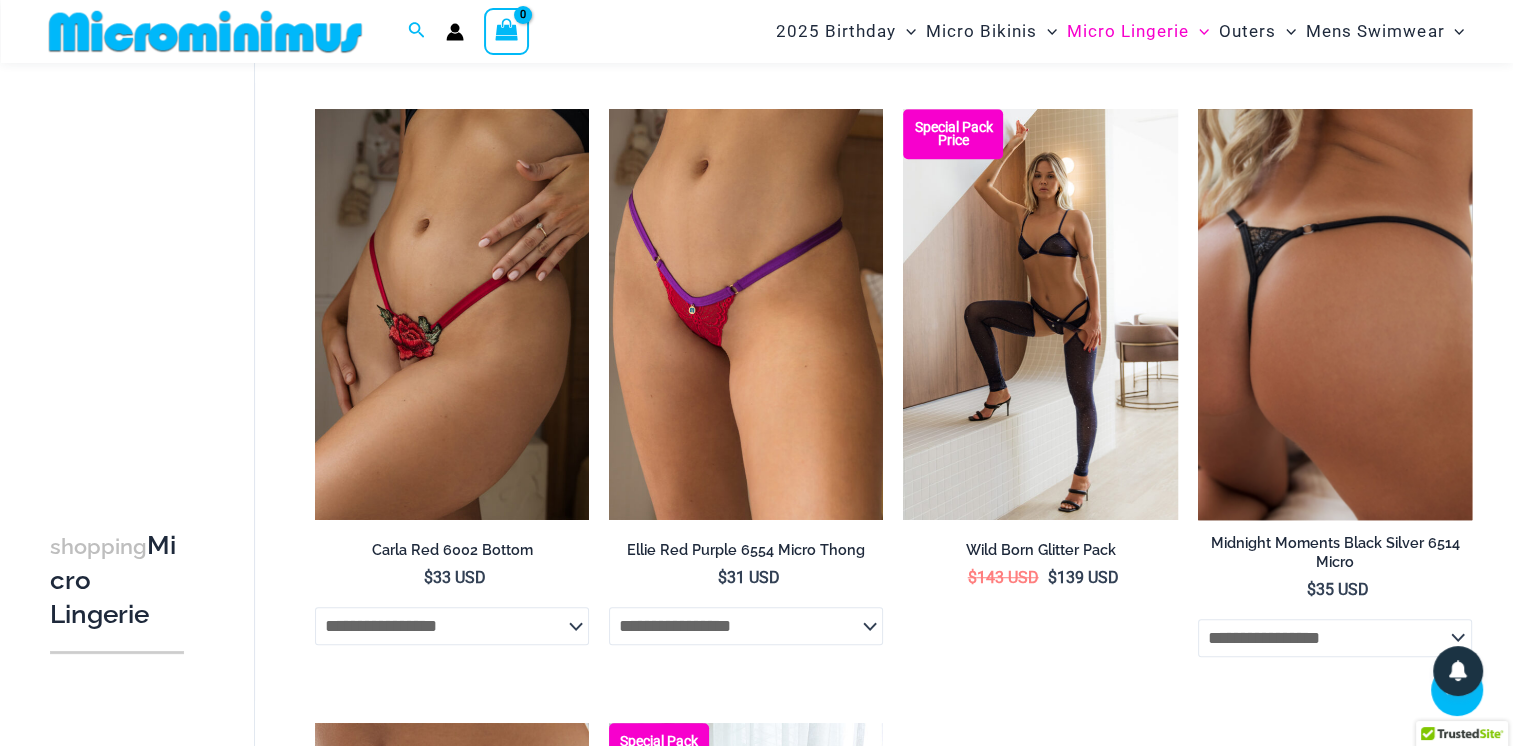 click at bounding box center (1335, 314) 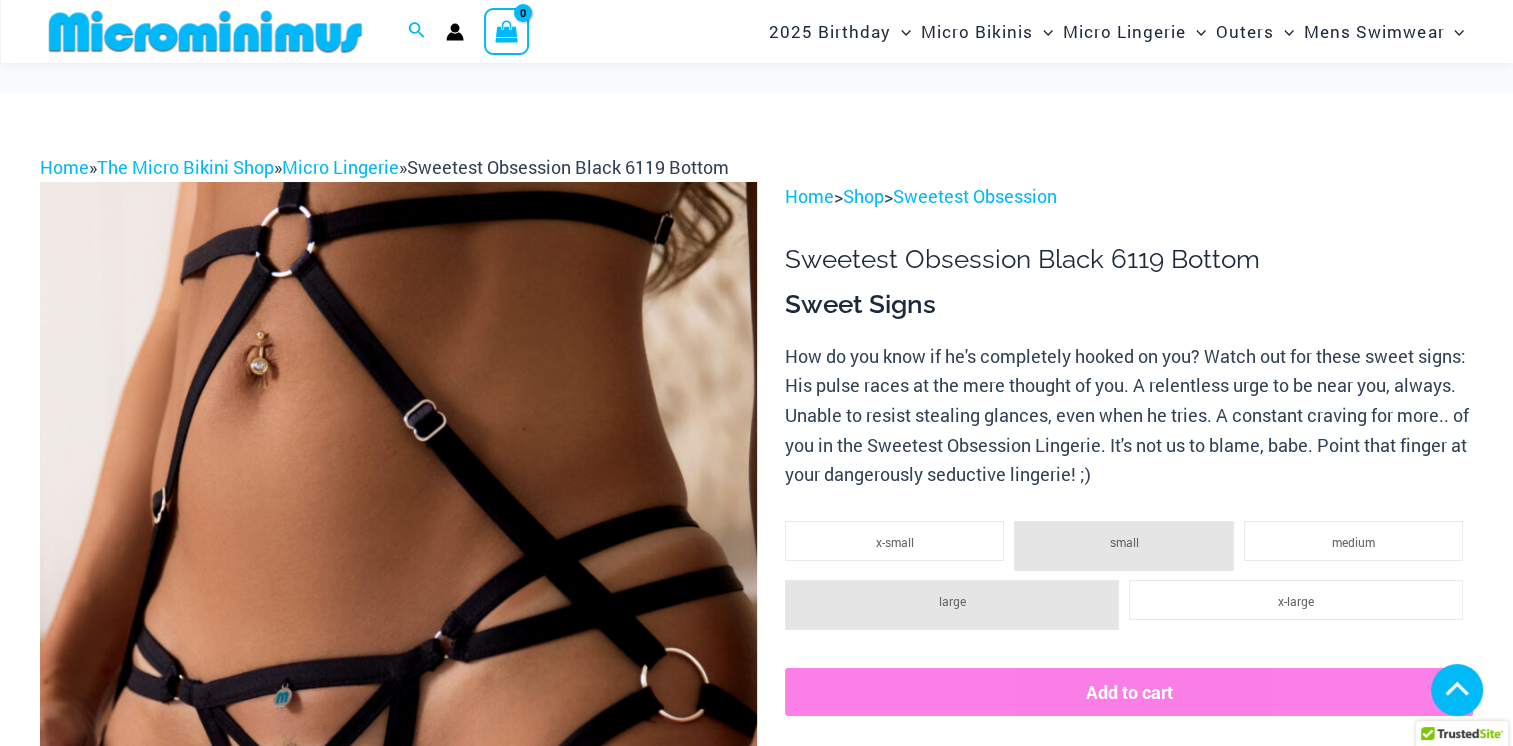 scroll, scrollTop: 1198, scrollLeft: 0, axis: vertical 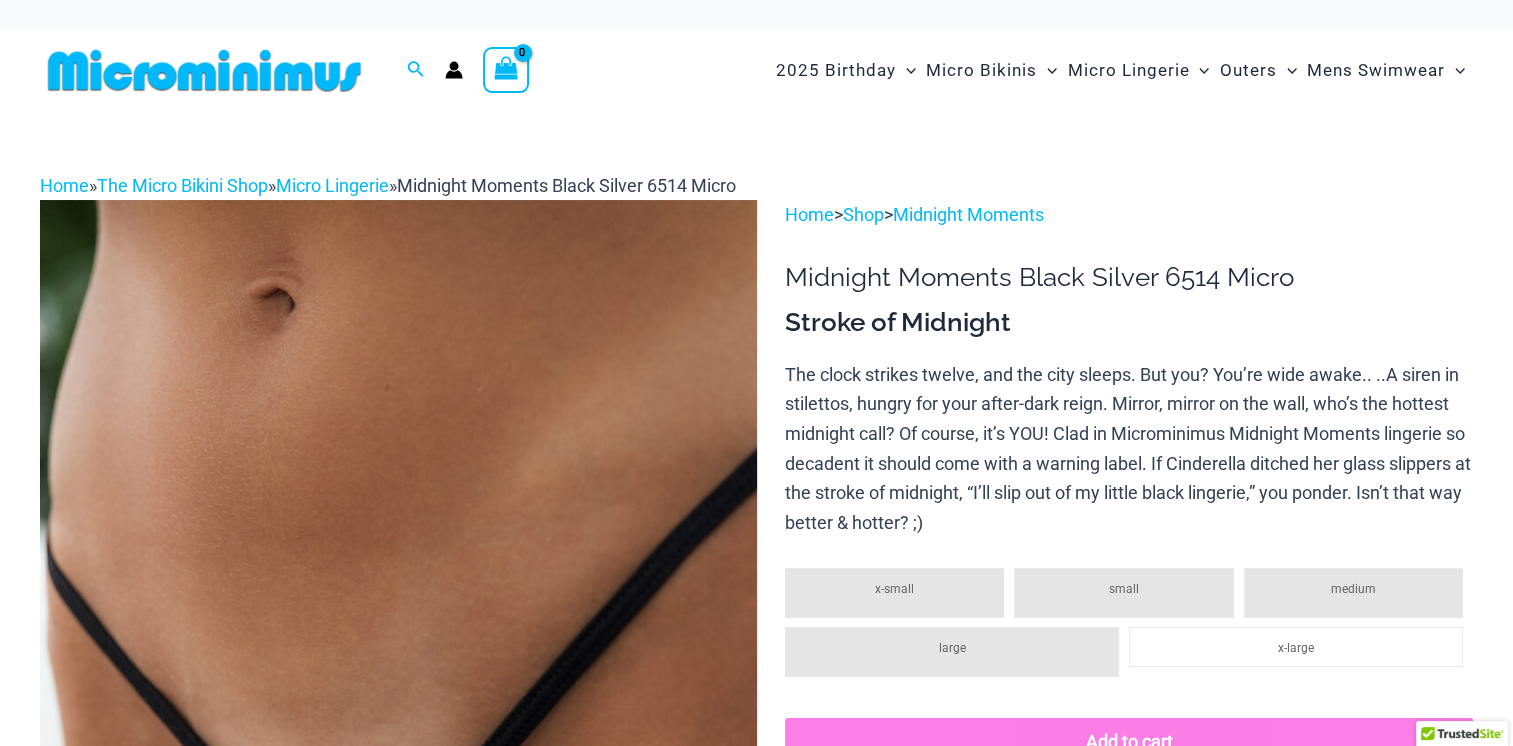 click at bounding box center (398, 737) 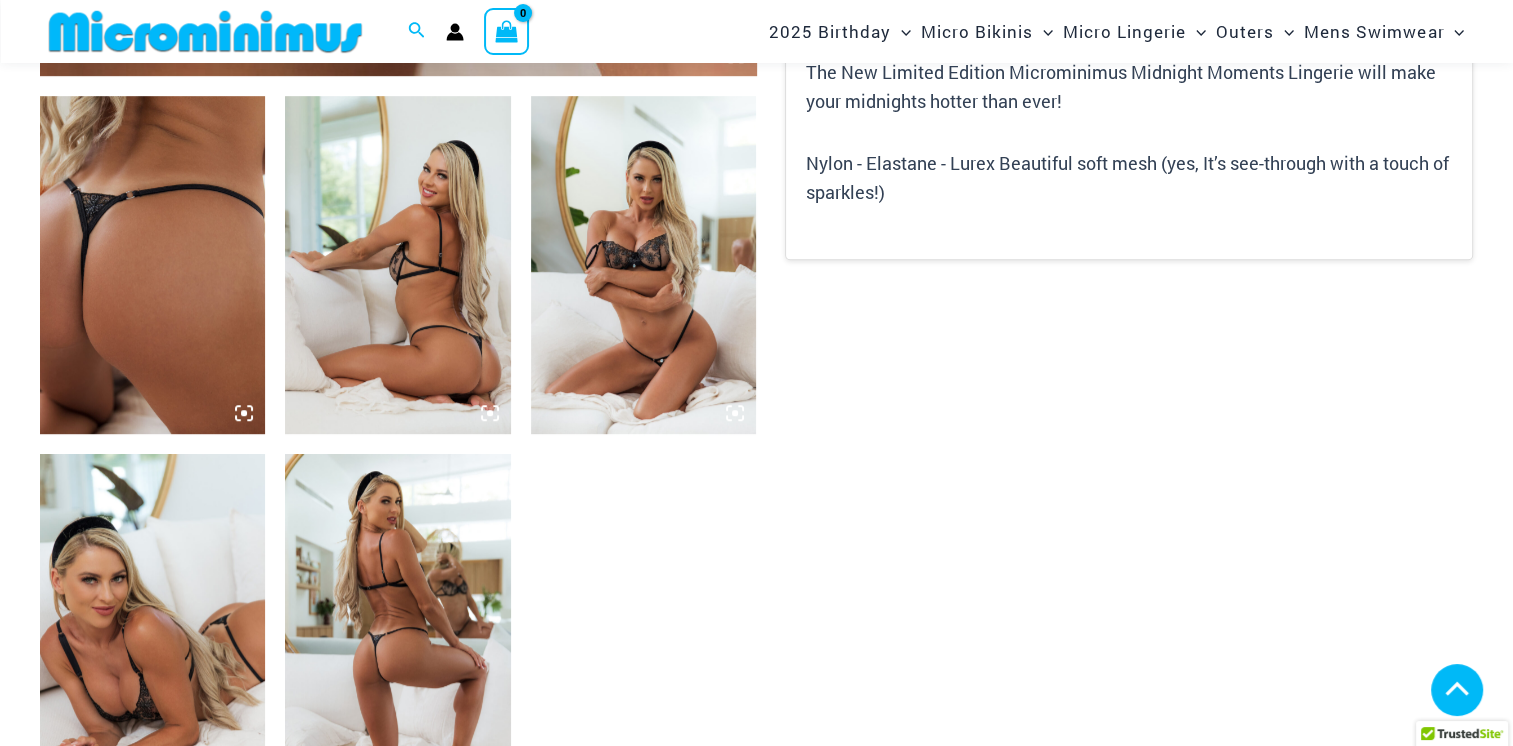 scroll, scrollTop: 1287, scrollLeft: 0, axis: vertical 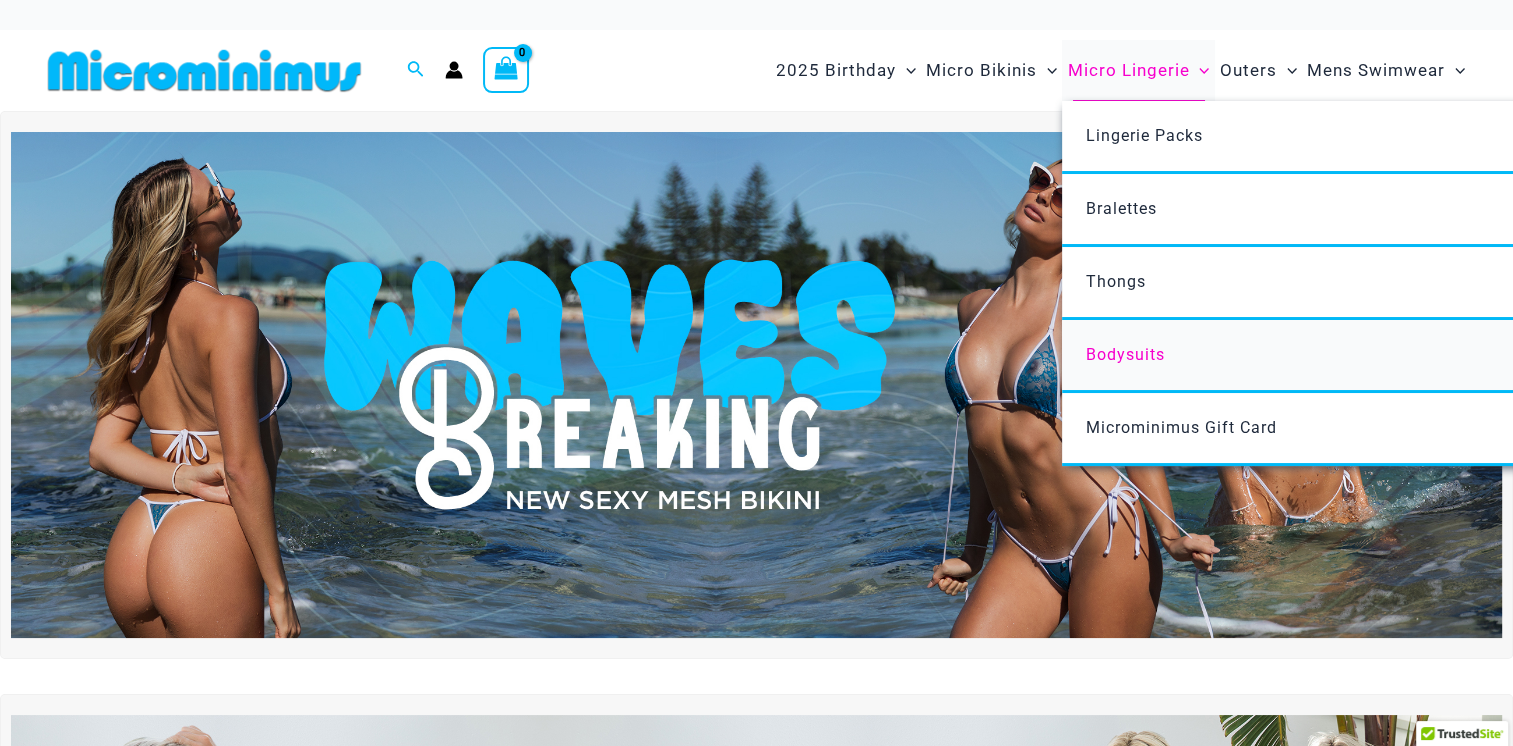 click on "Bodysuits" at bounding box center [1125, 354] 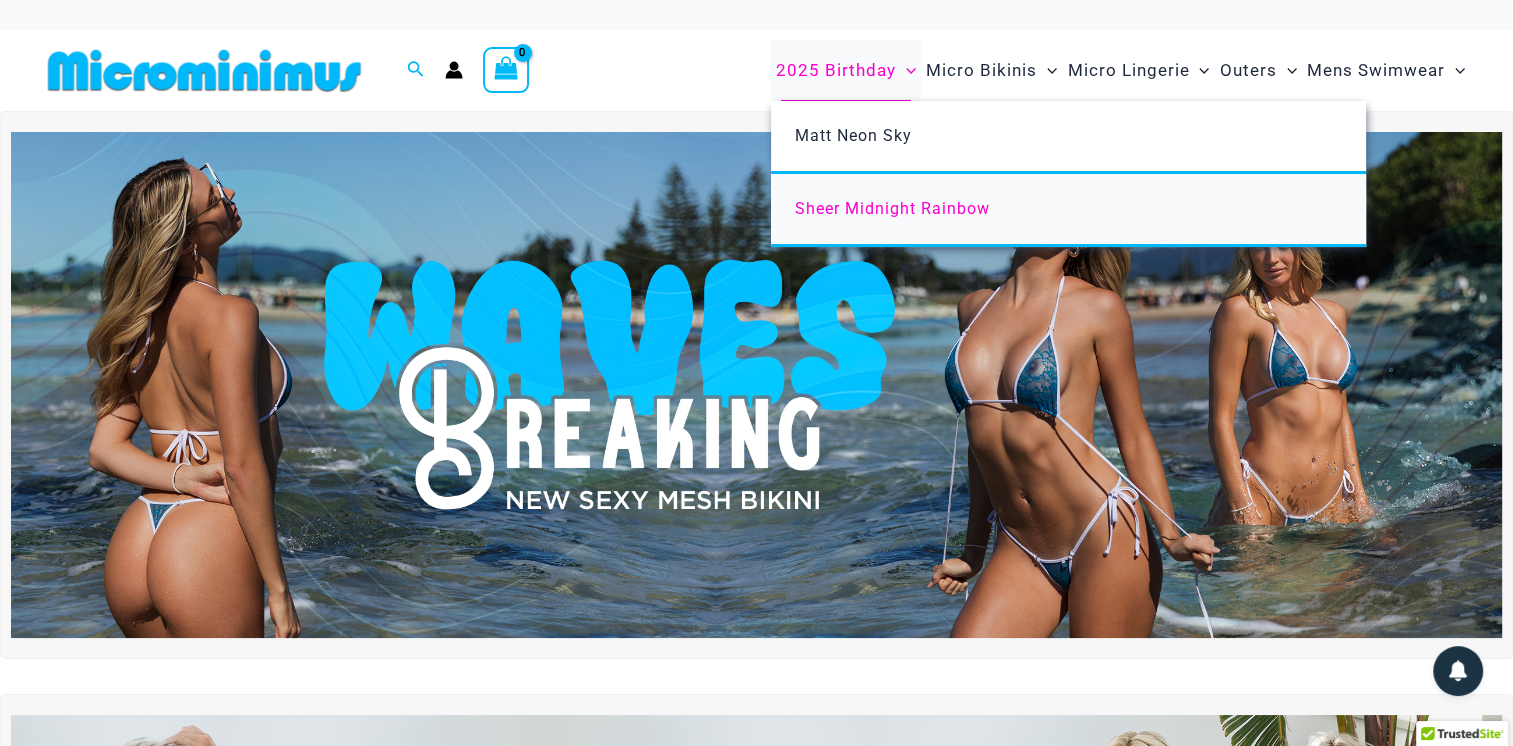 click on "Sheer Midnight Rainbow" at bounding box center (892, 208) 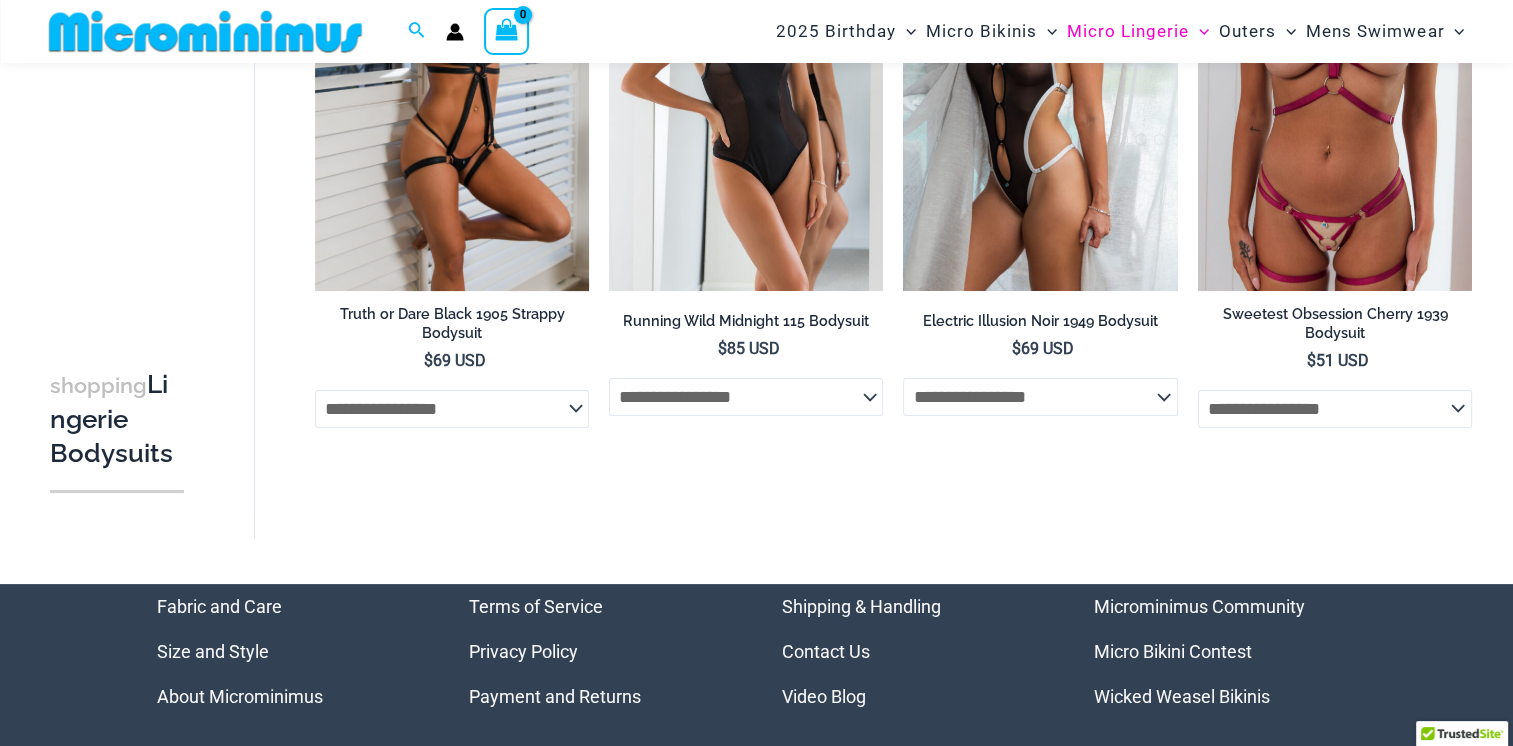 scroll, scrollTop: 182, scrollLeft: 0, axis: vertical 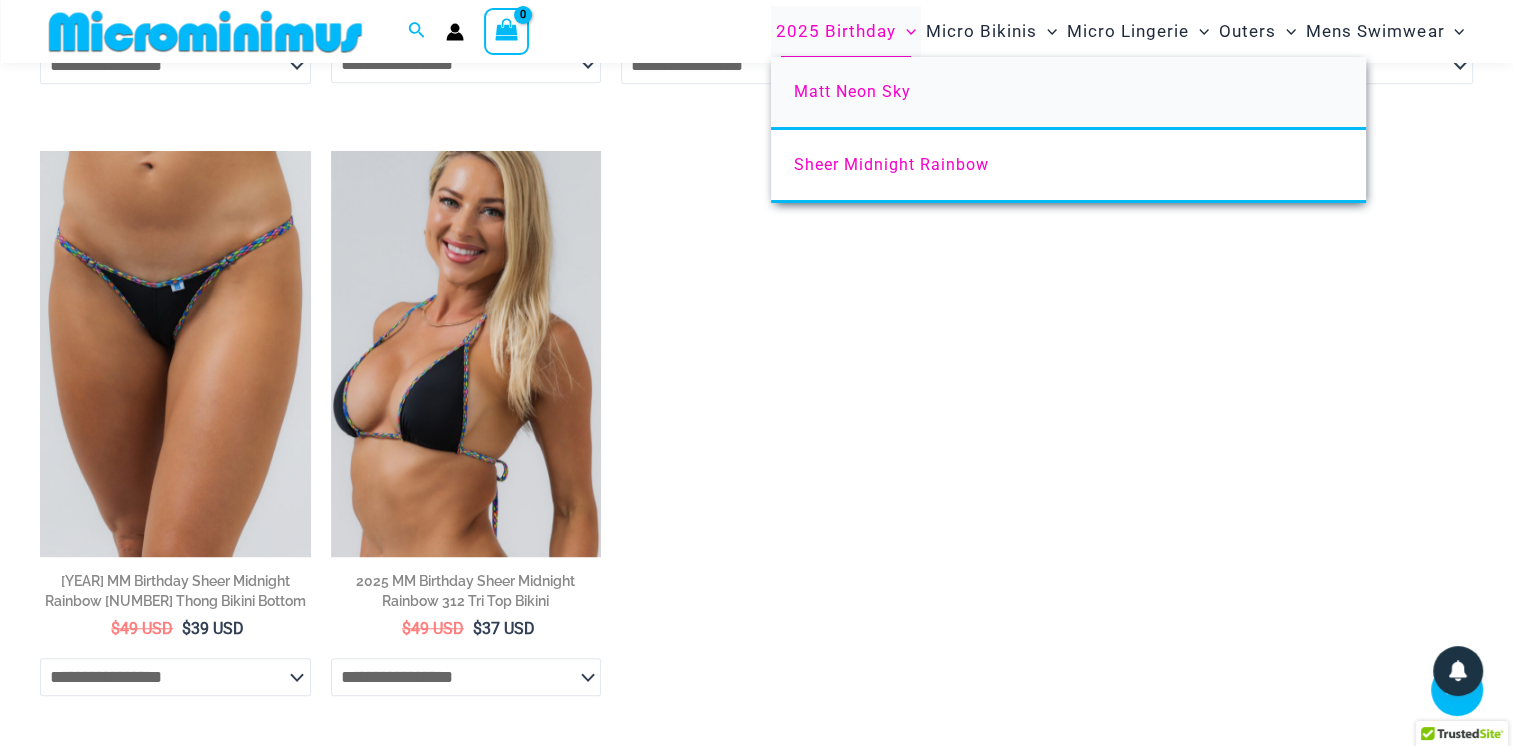 click on "Matt Neon Sky" at bounding box center [852, 91] 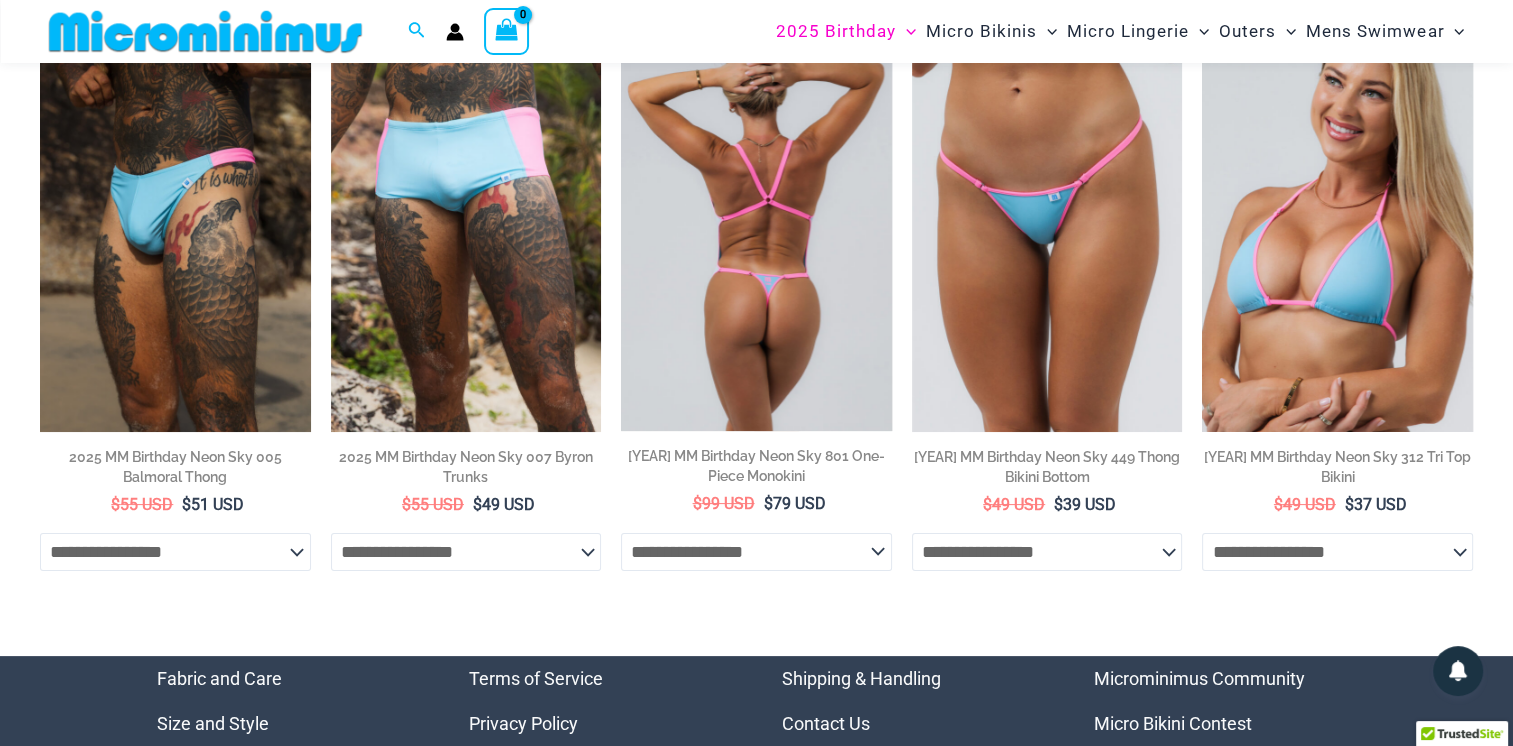 scroll, scrollTop: 0, scrollLeft: 0, axis: both 